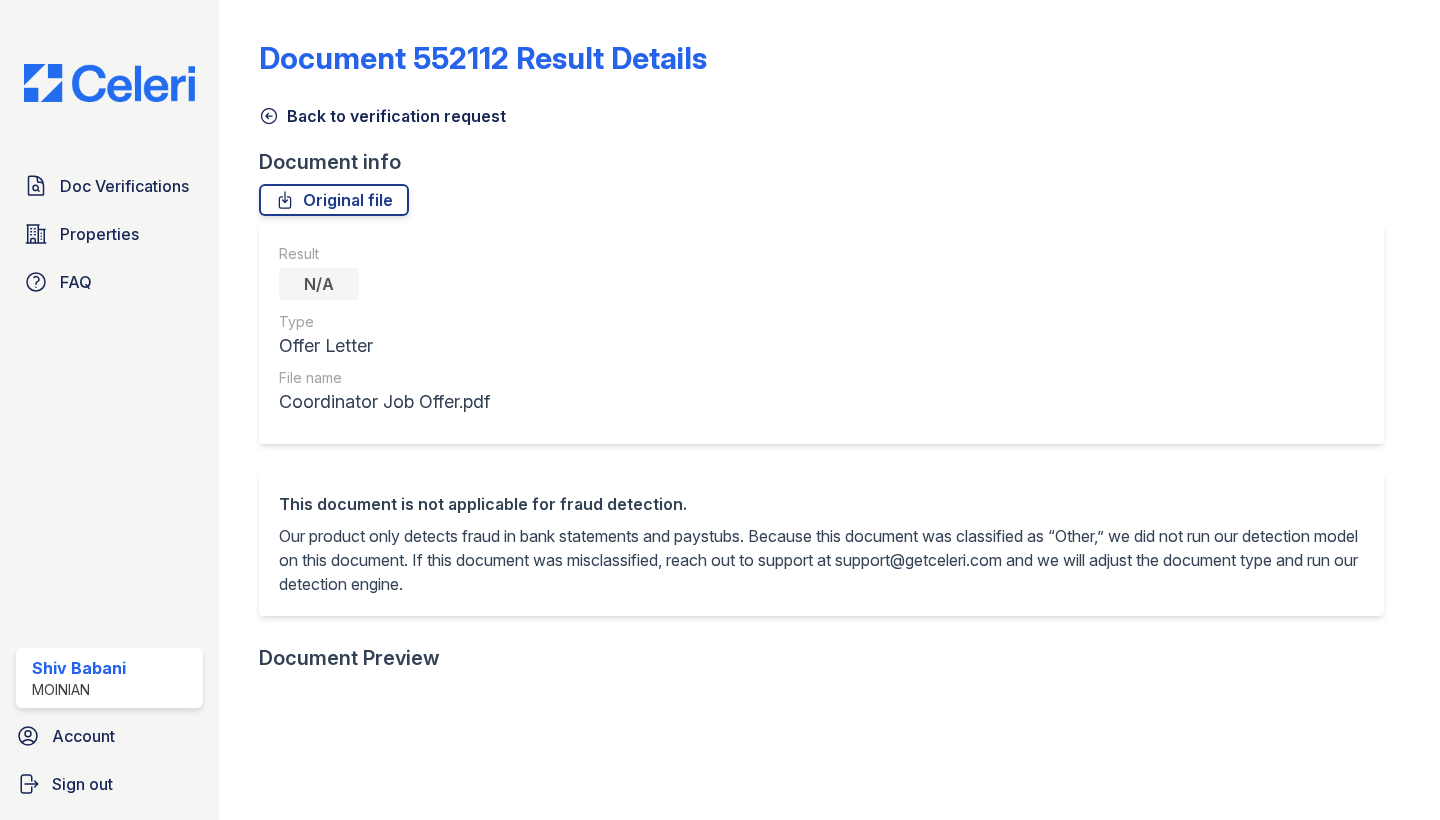 scroll, scrollTop: 0, scrollLeft: 0, axis: both 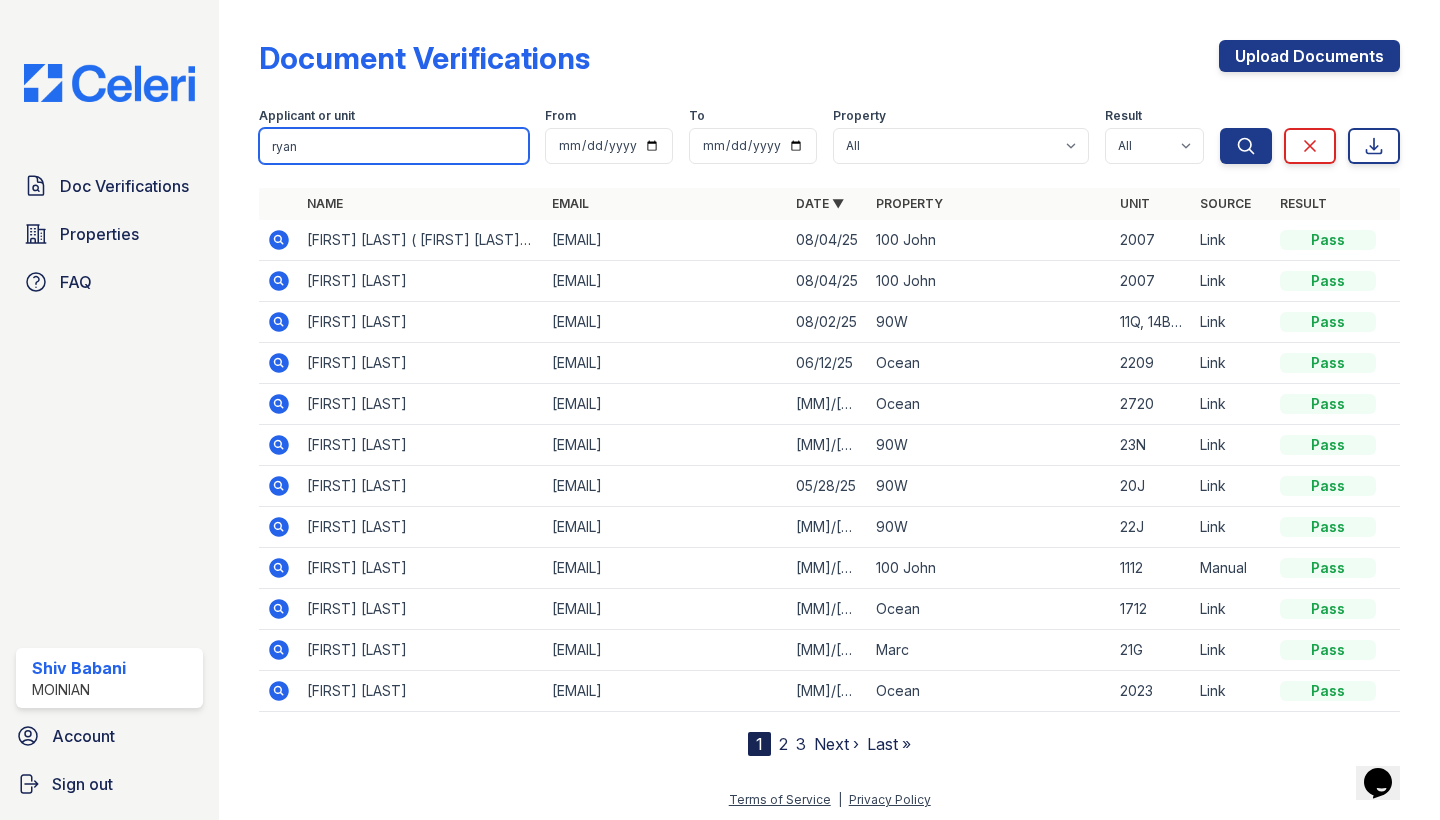 click on "ryan" at bounding box center [394, 146] 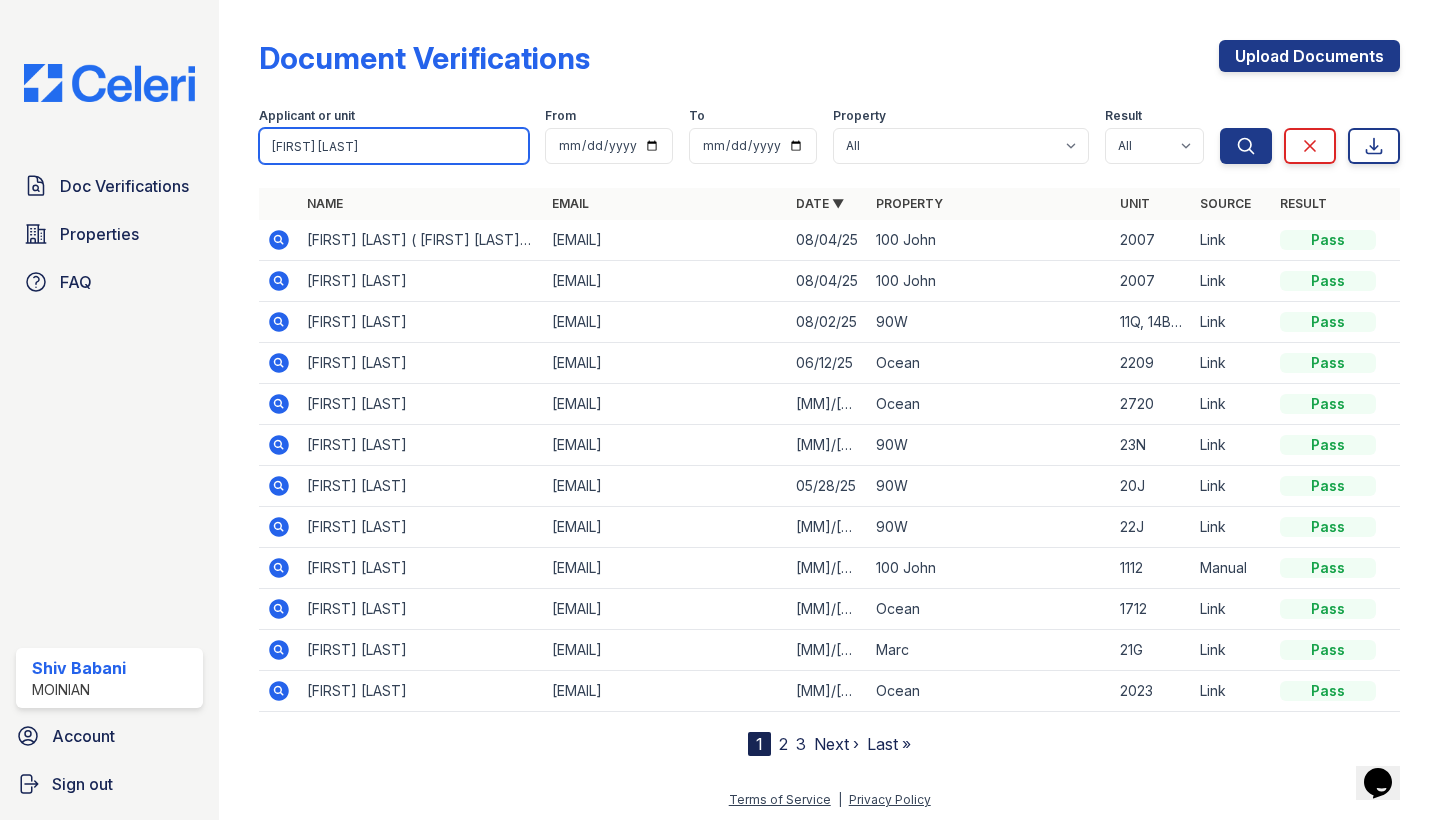 type on "allen feng" 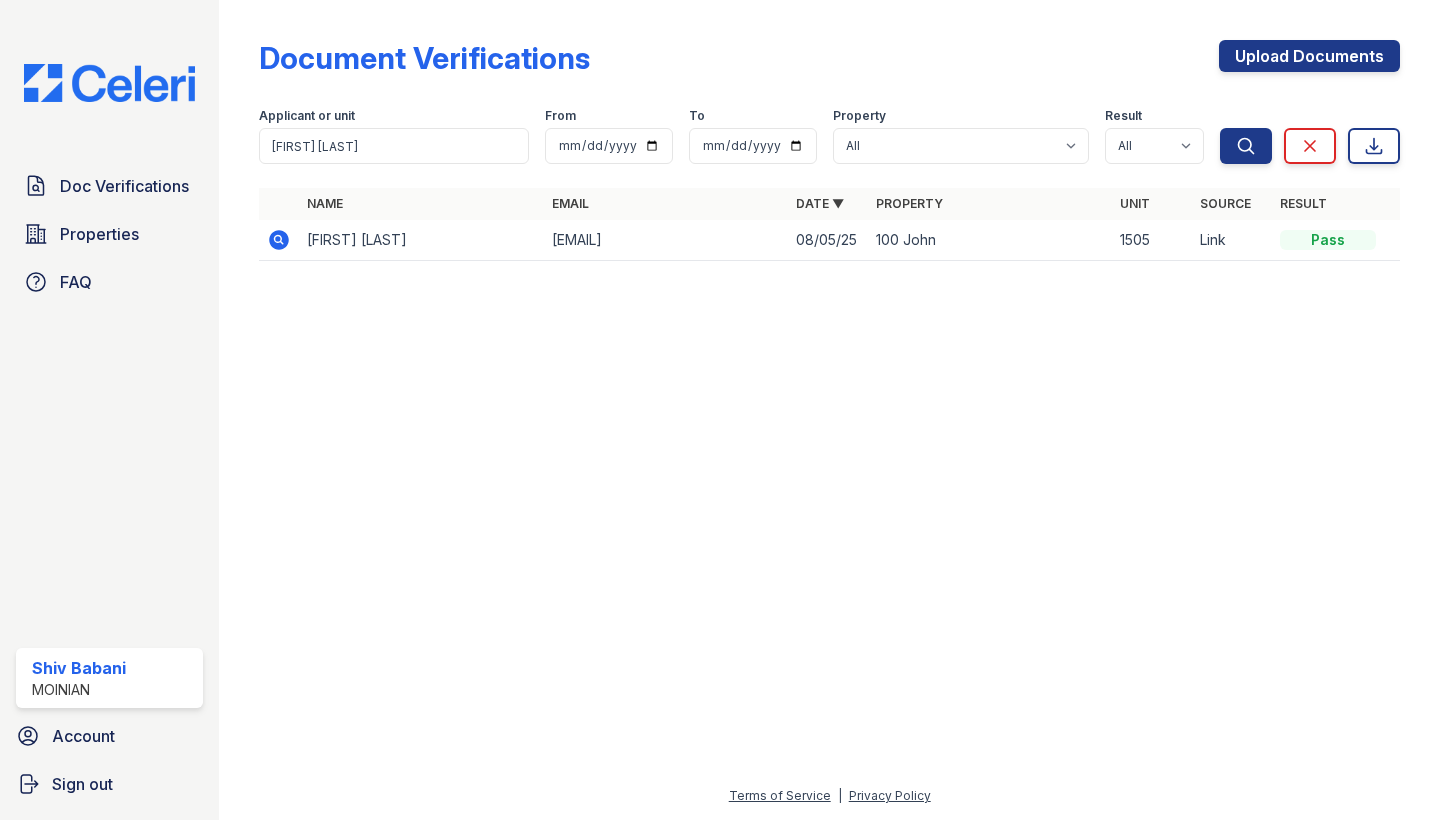 click 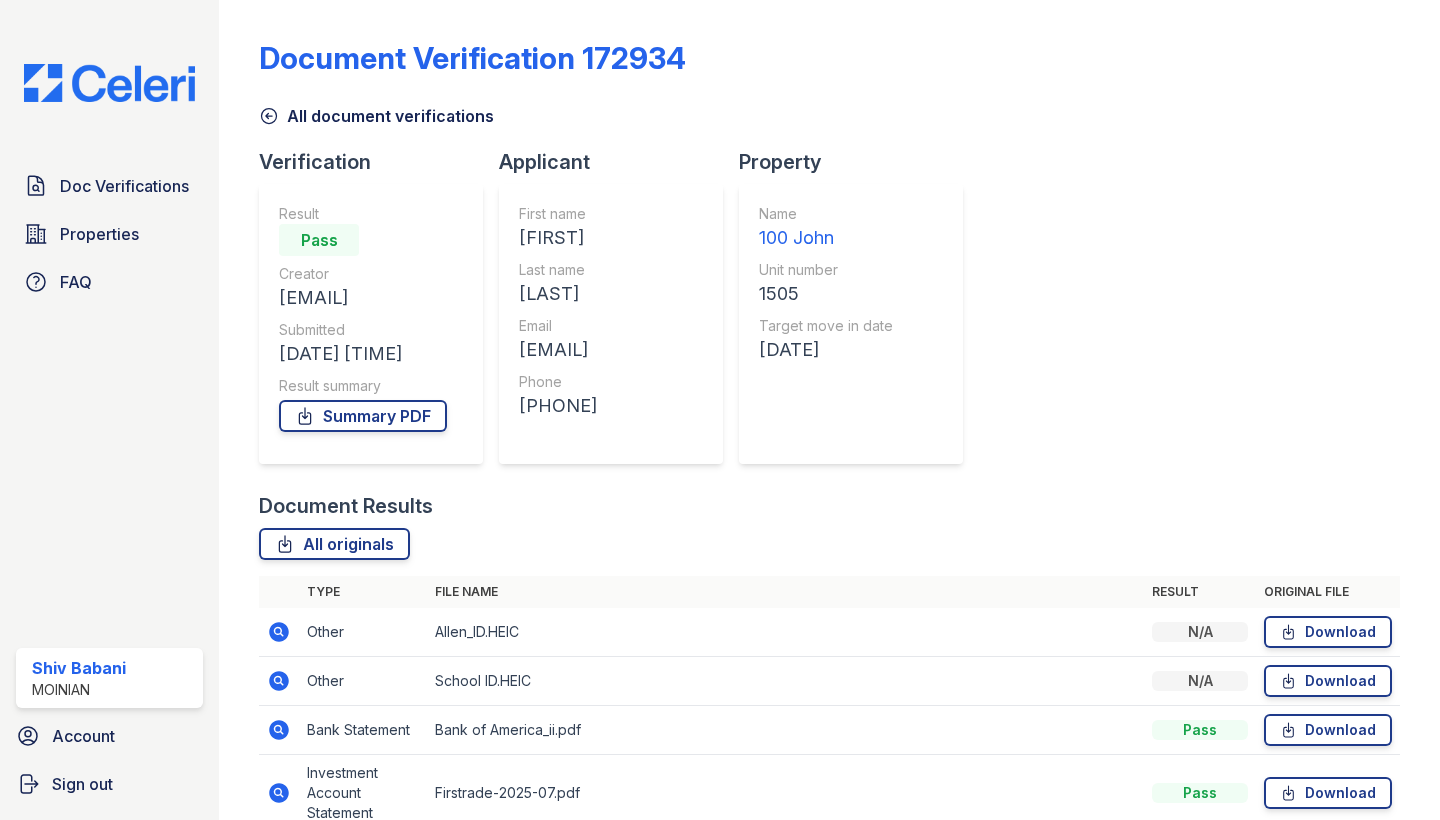 scroll, scrollTop: 0, scrollLeft: 0, axis: both 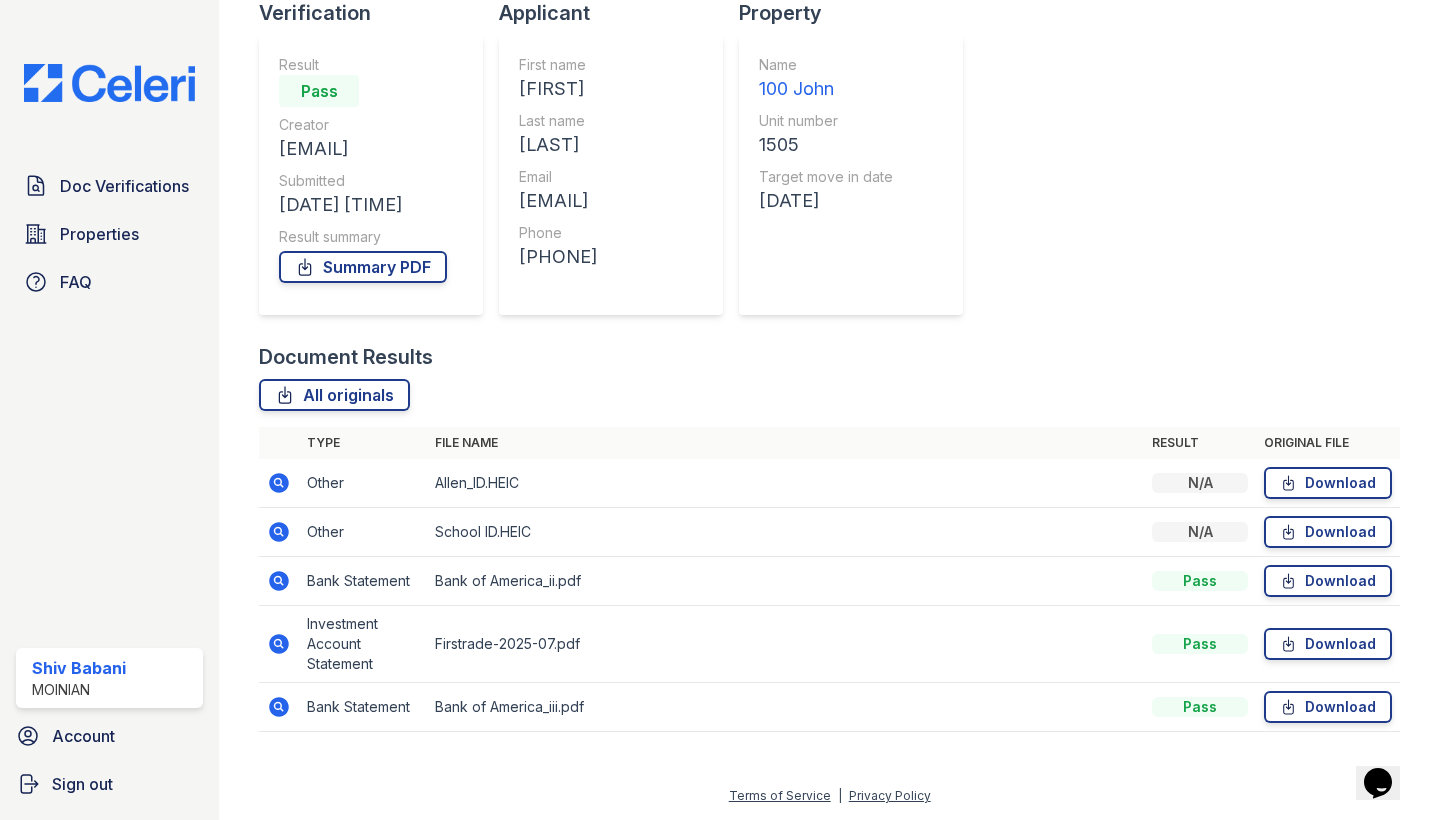 click 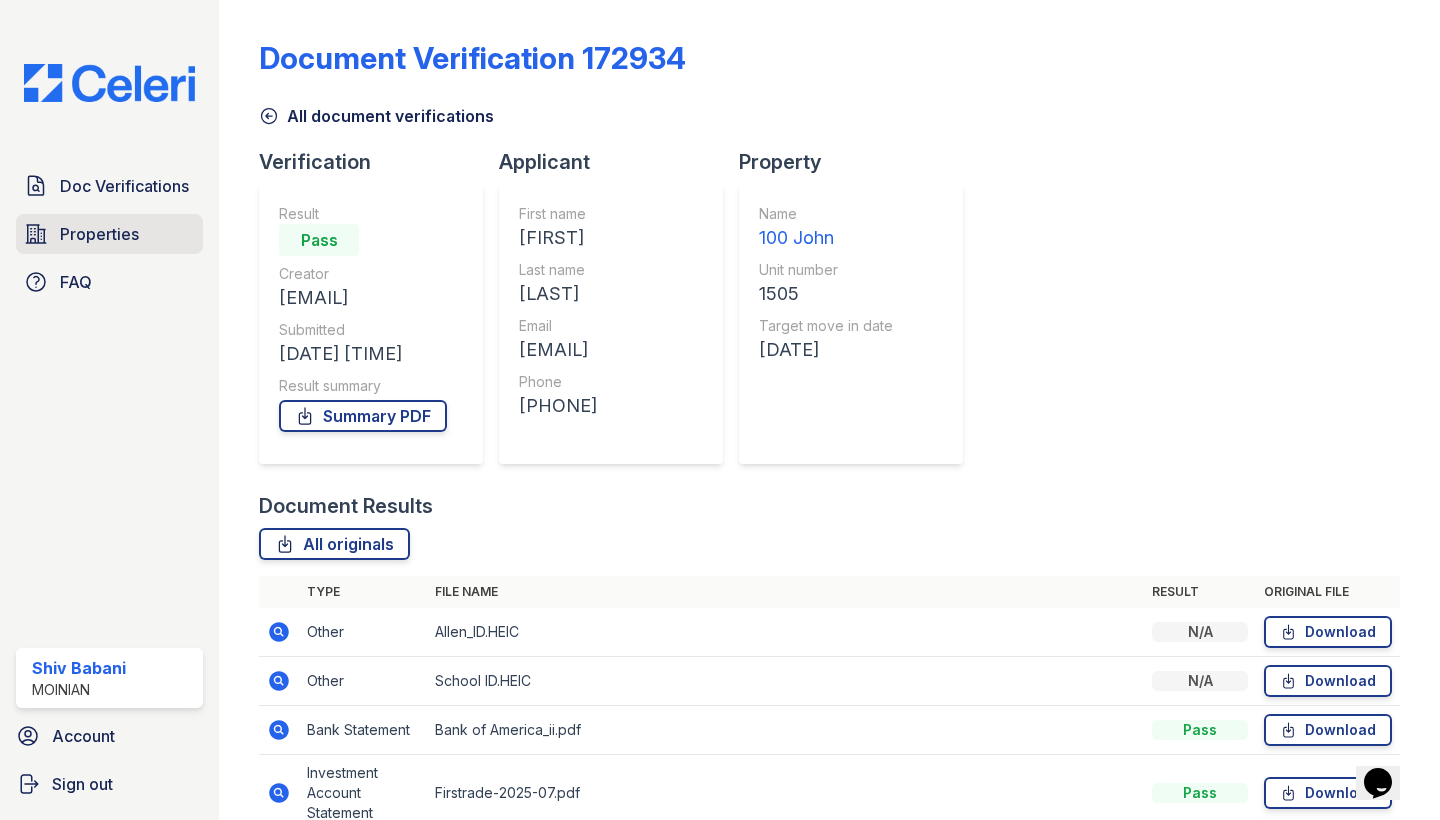 scroll, scrollTop: 0, scrollLeft: 0, axis: both 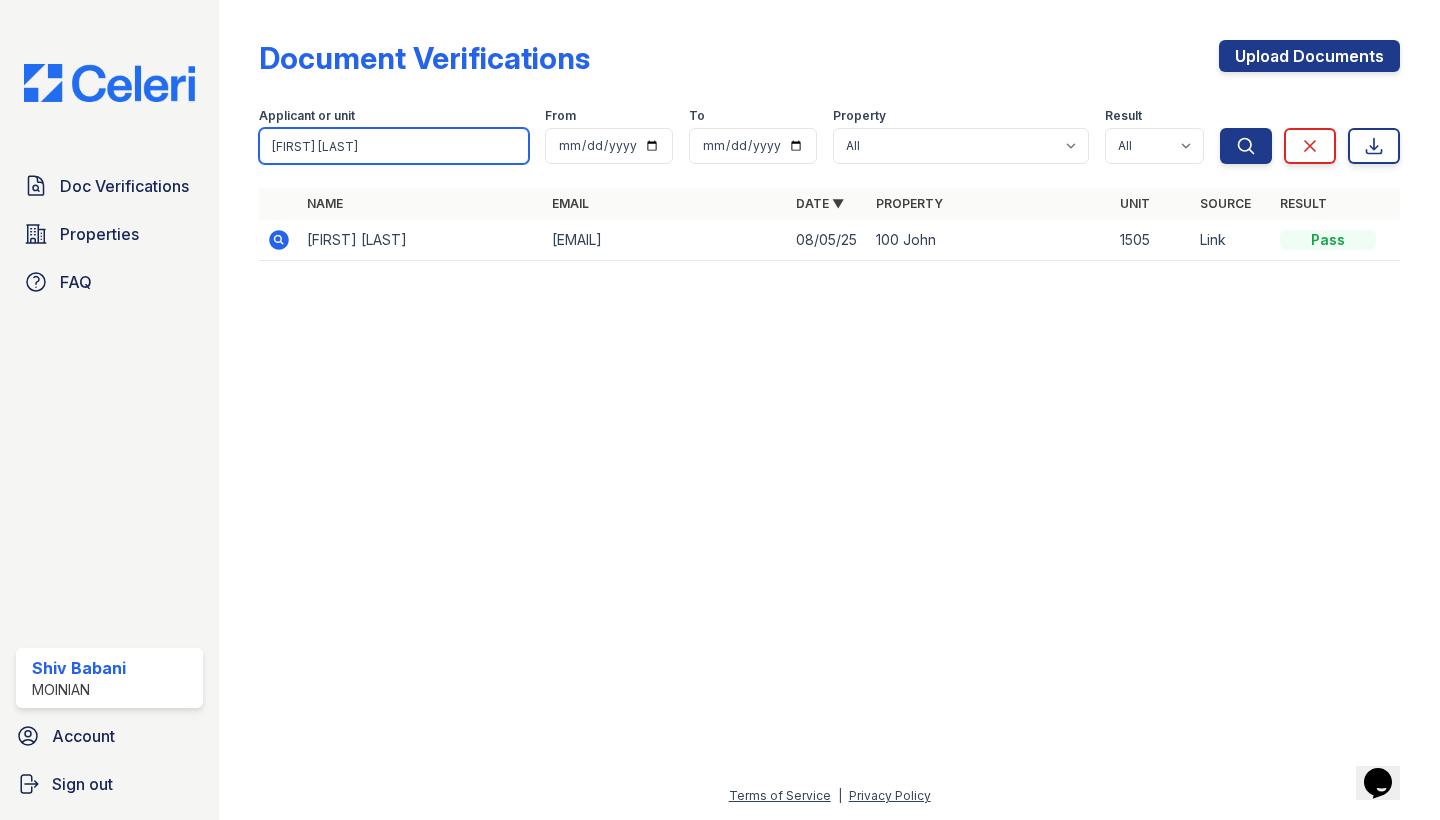 click on "allen feng" at bounding box center [394, 146] 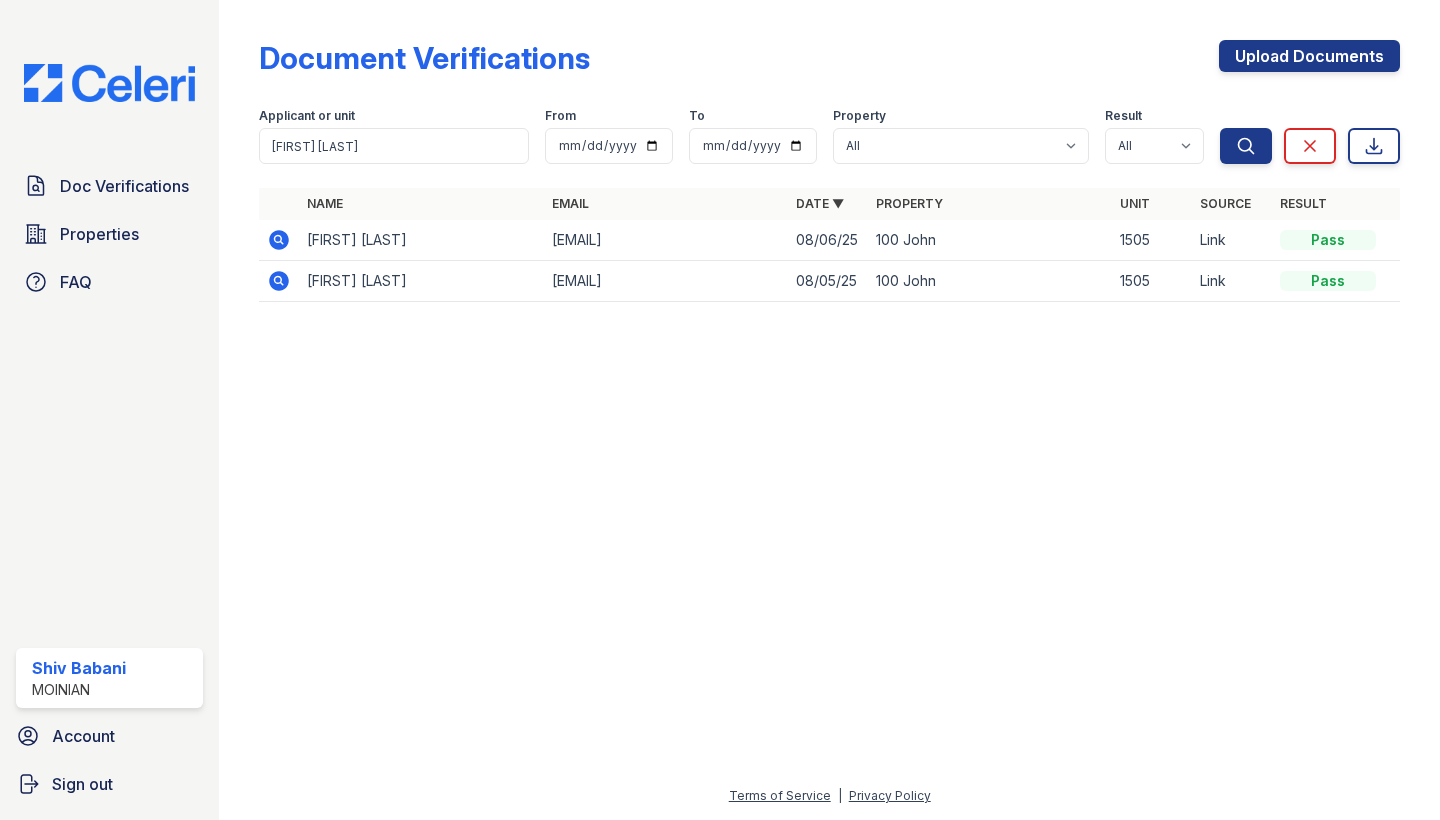 click 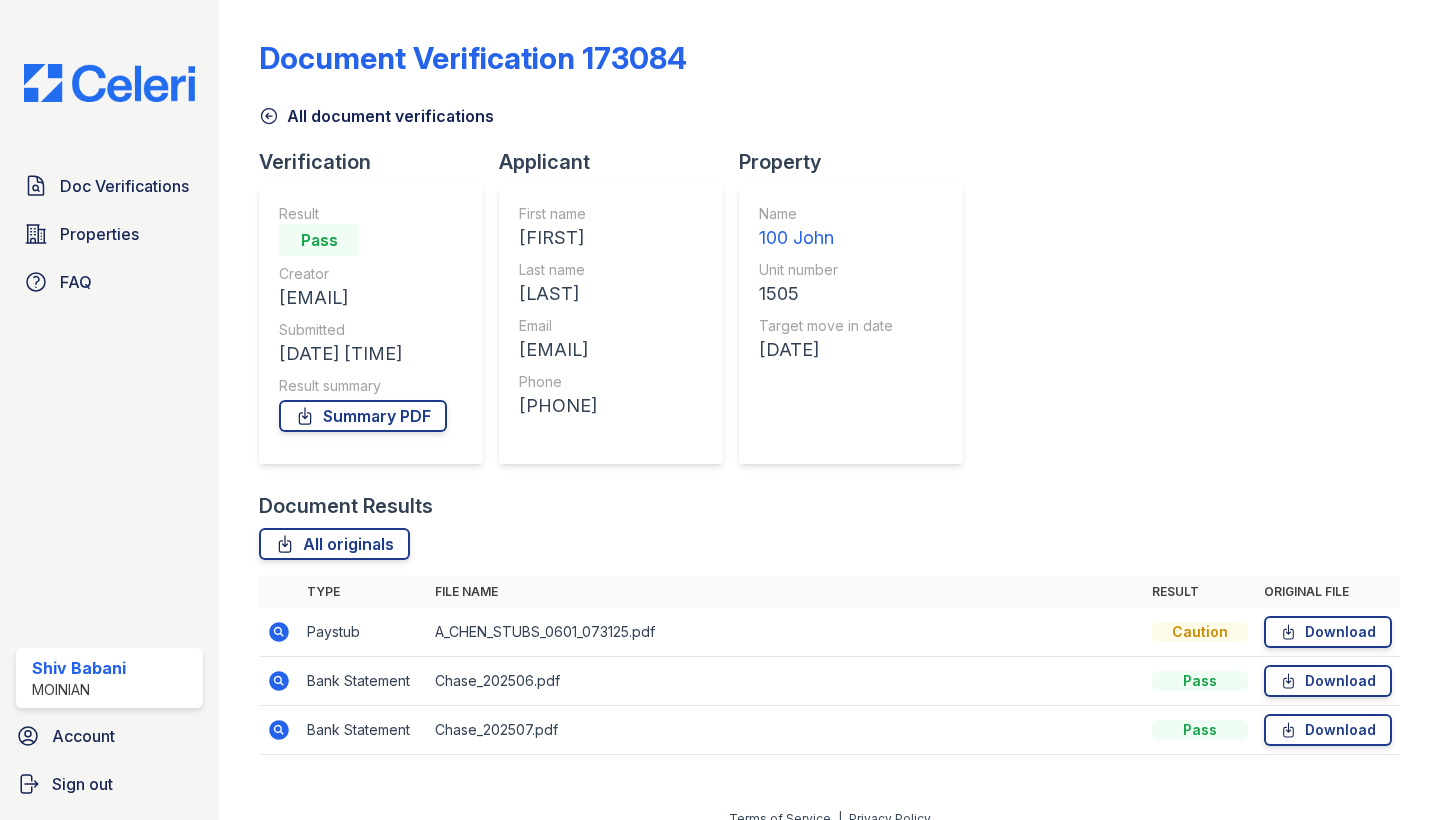 scroll, scrollTop: 0, scrollLeft: 0, axis: both 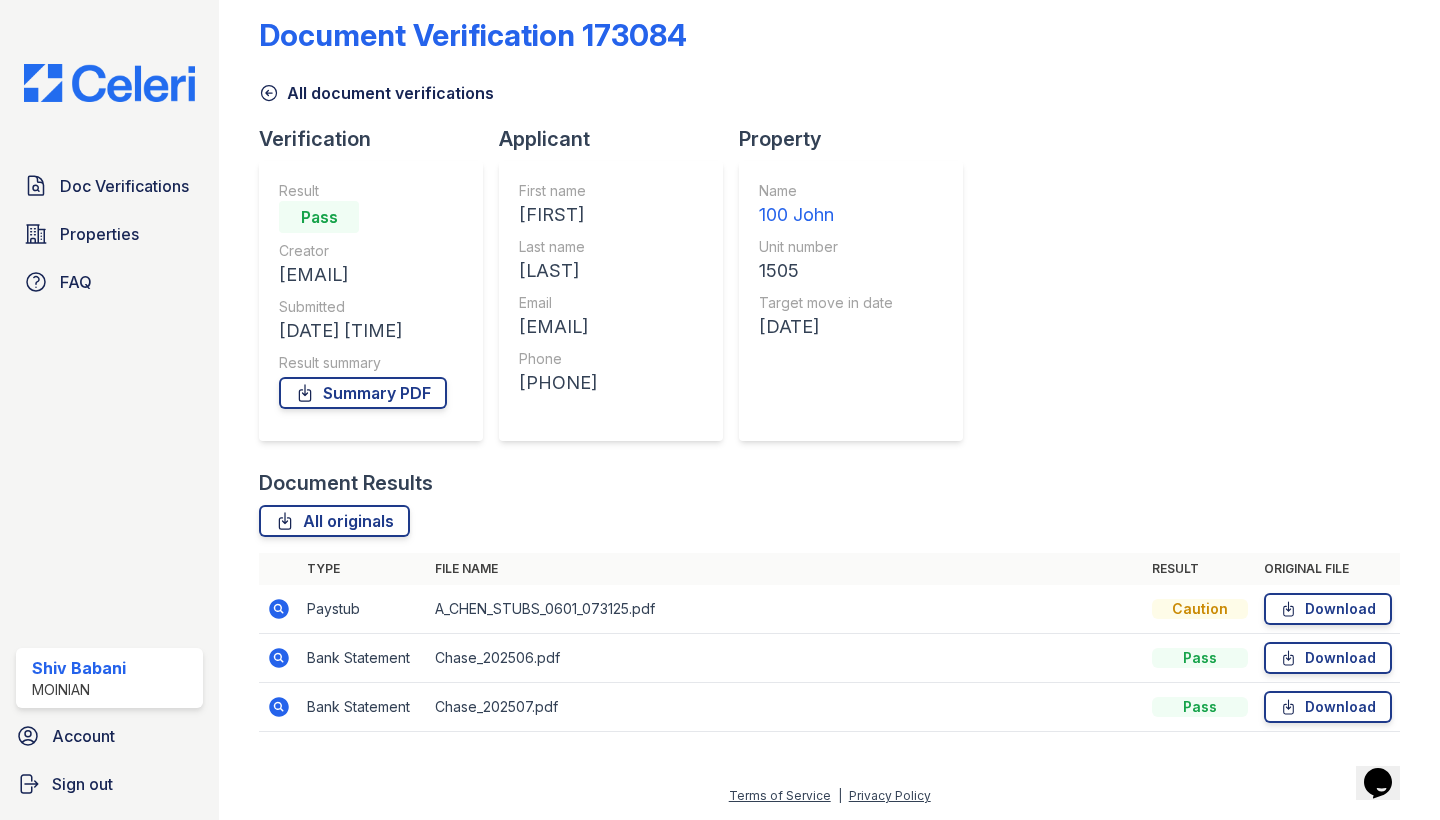 click 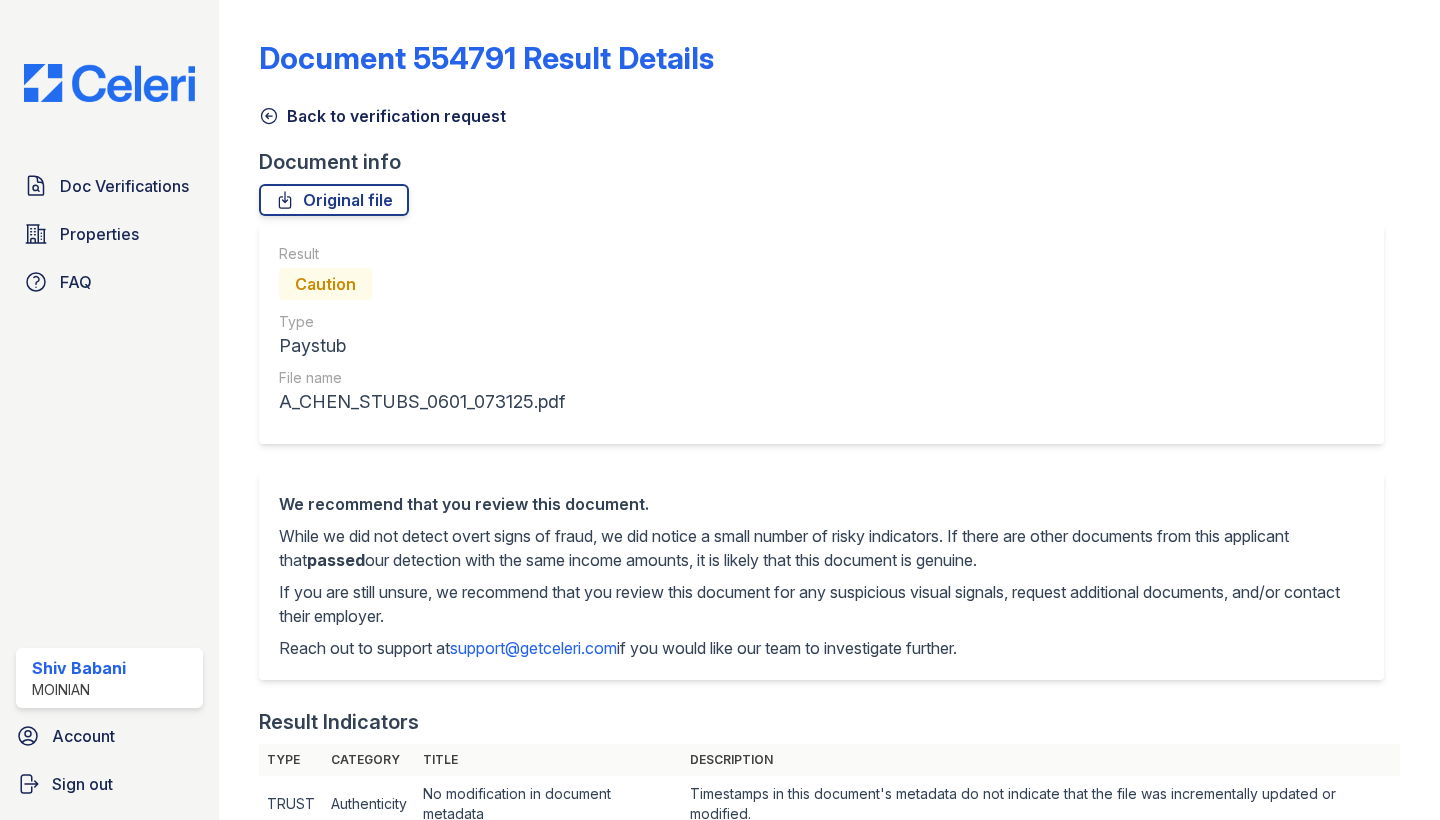 scroll, scrollTop: 0, scrollLeft: 0, axis: both 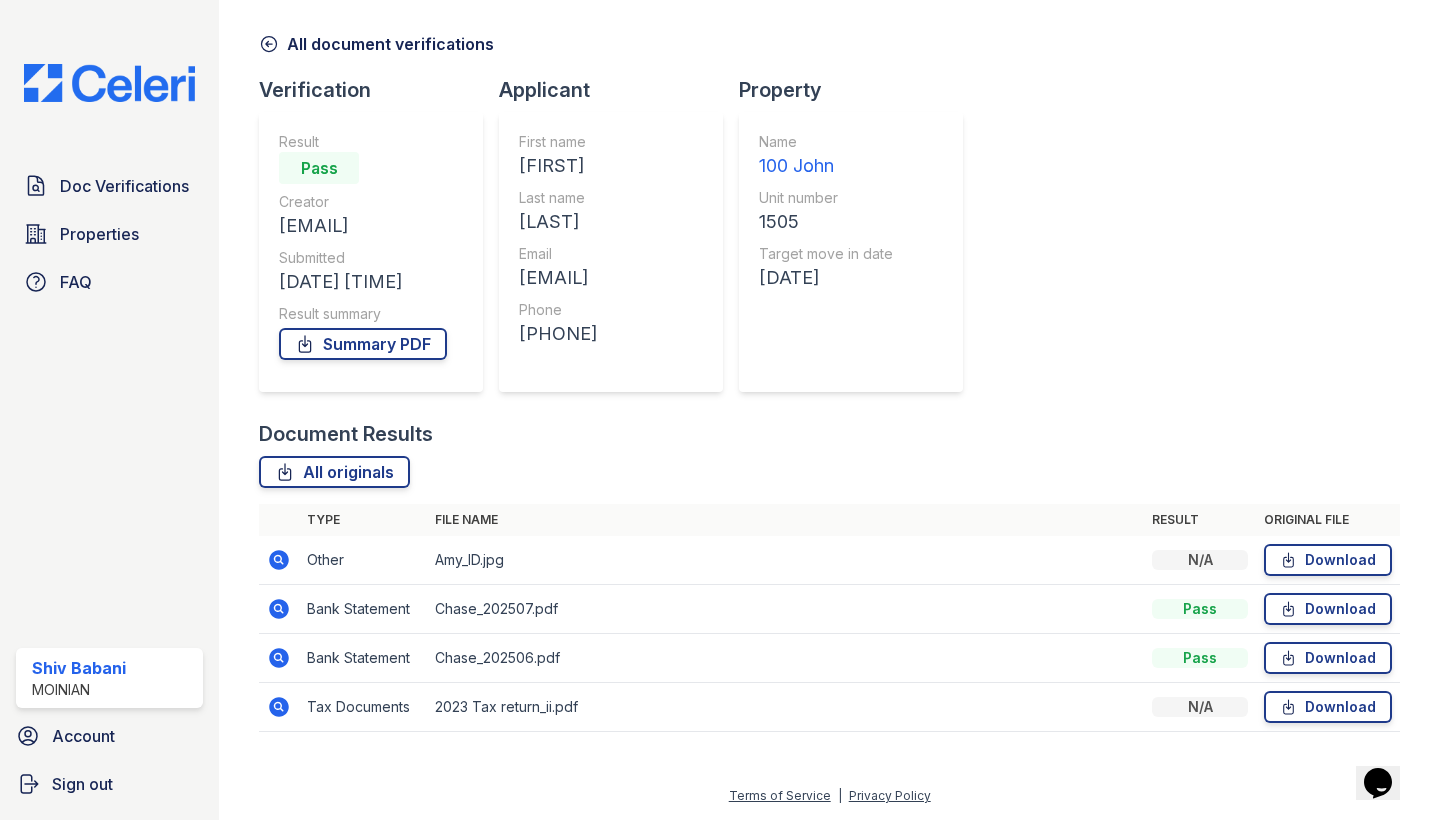click 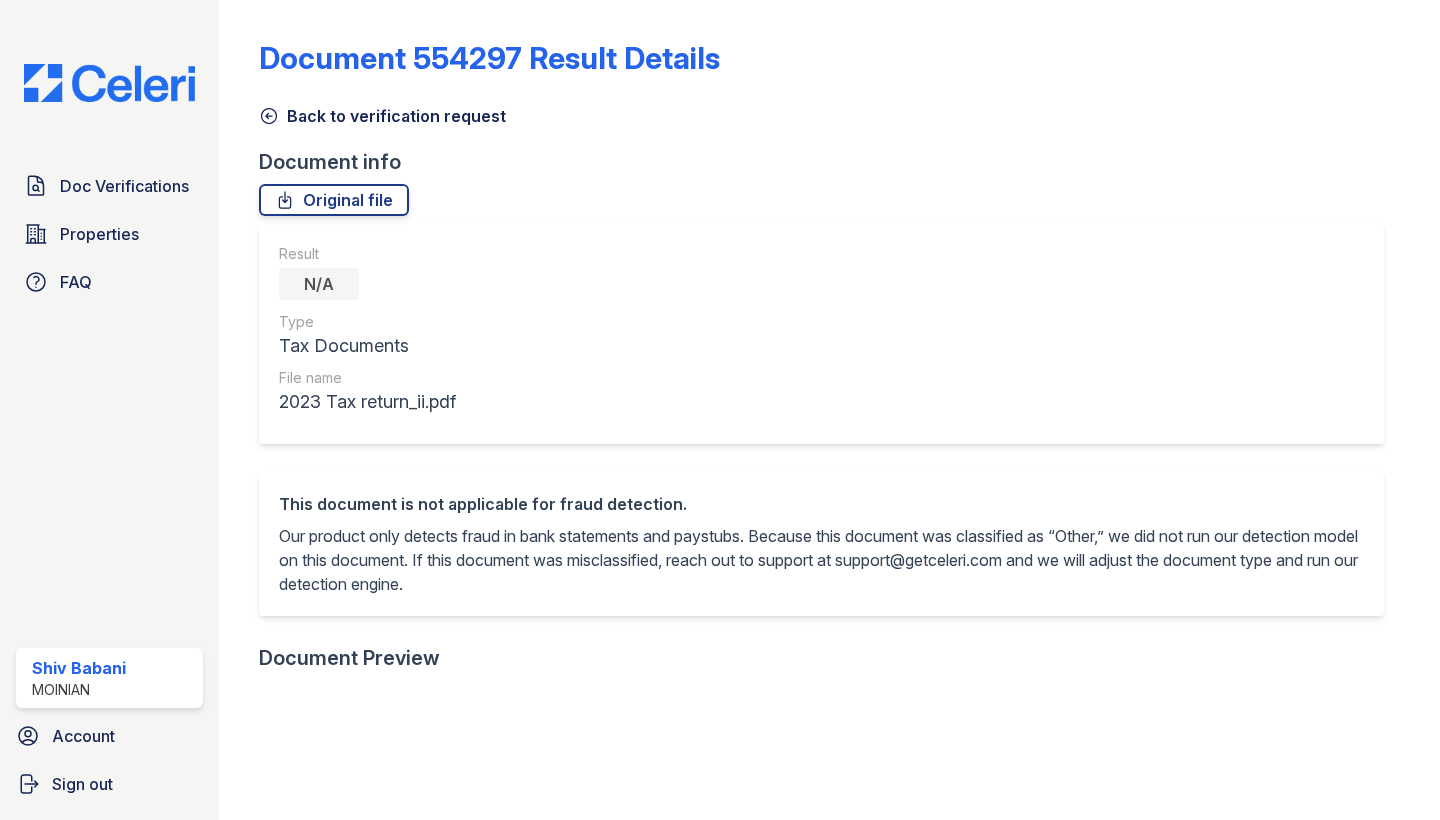 scroll, scrollTop: 0, scrollLeft: 0, axis: both 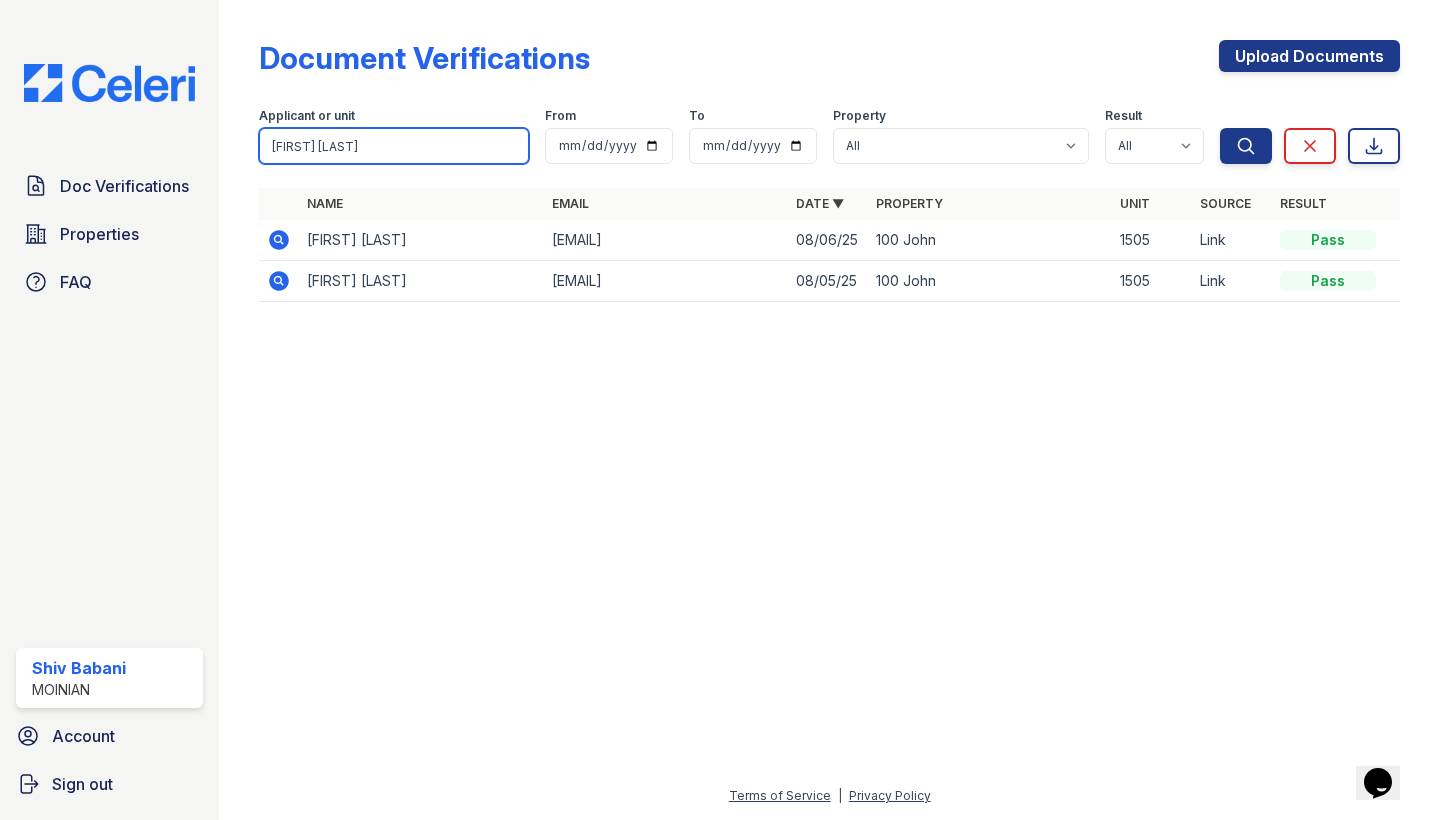 click on "[FIRST] [LAST]" at bounding box center [394, 146] 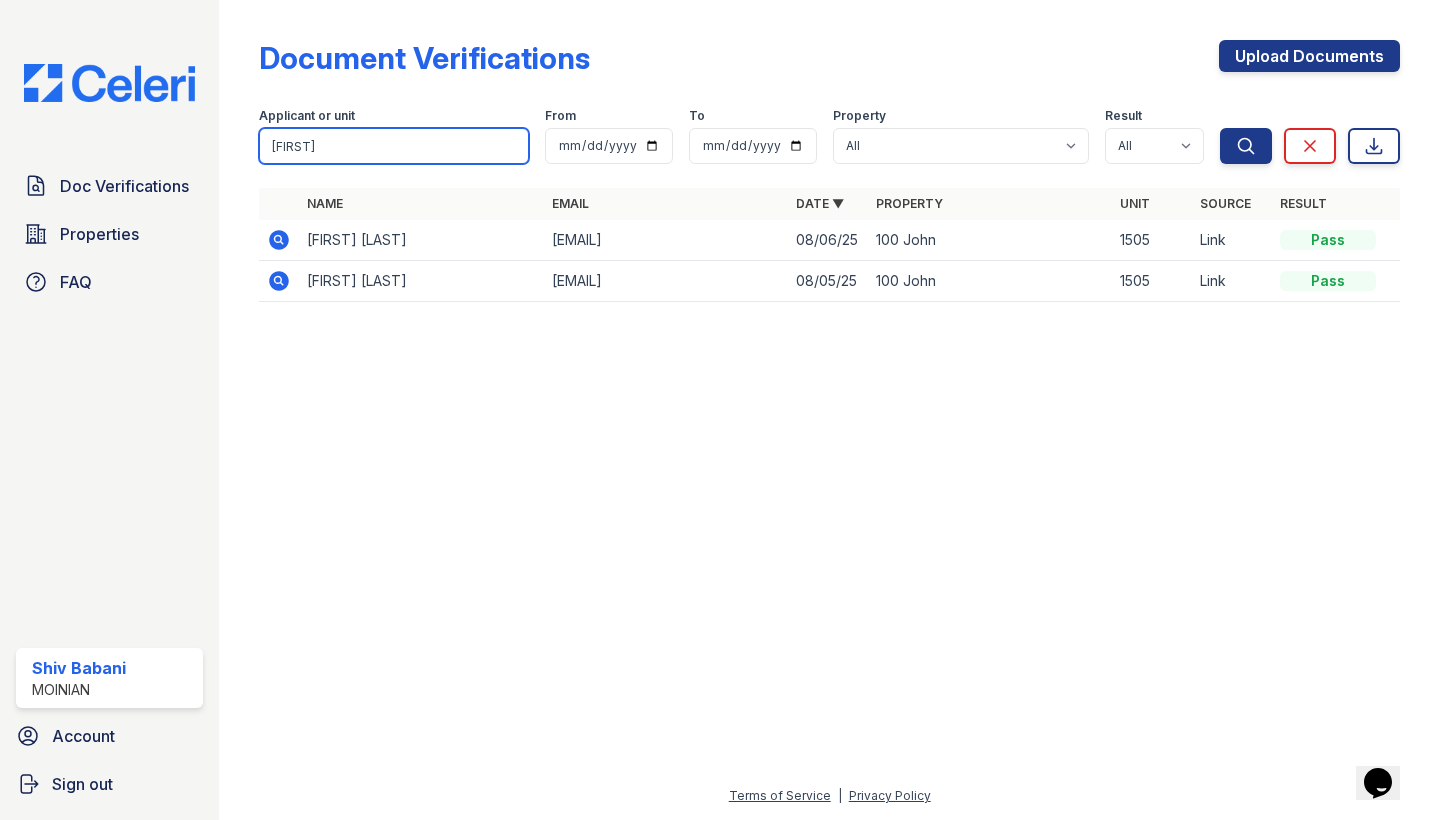 type on "z" 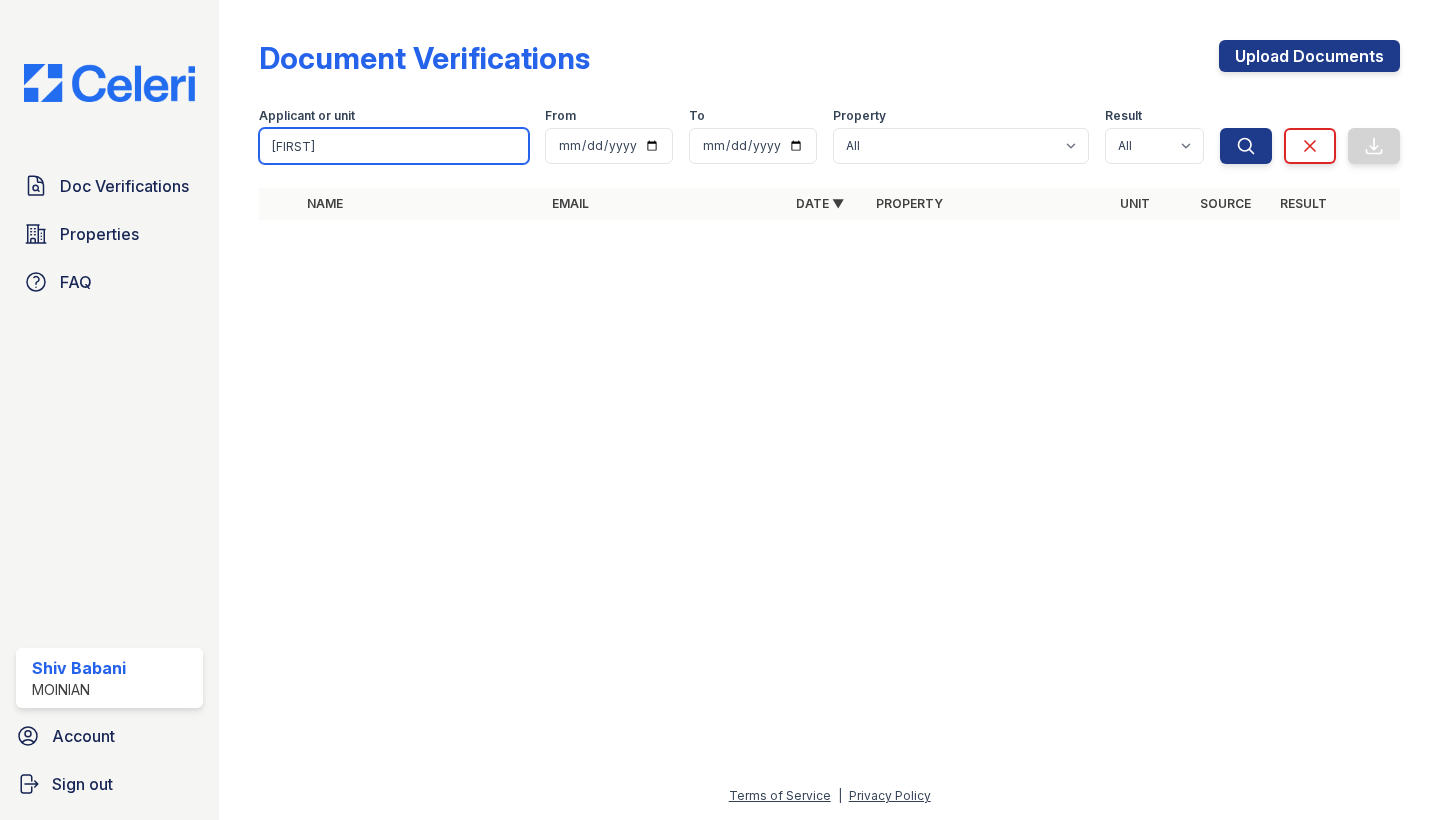 click on "xander" at bounding box center (394, 146) 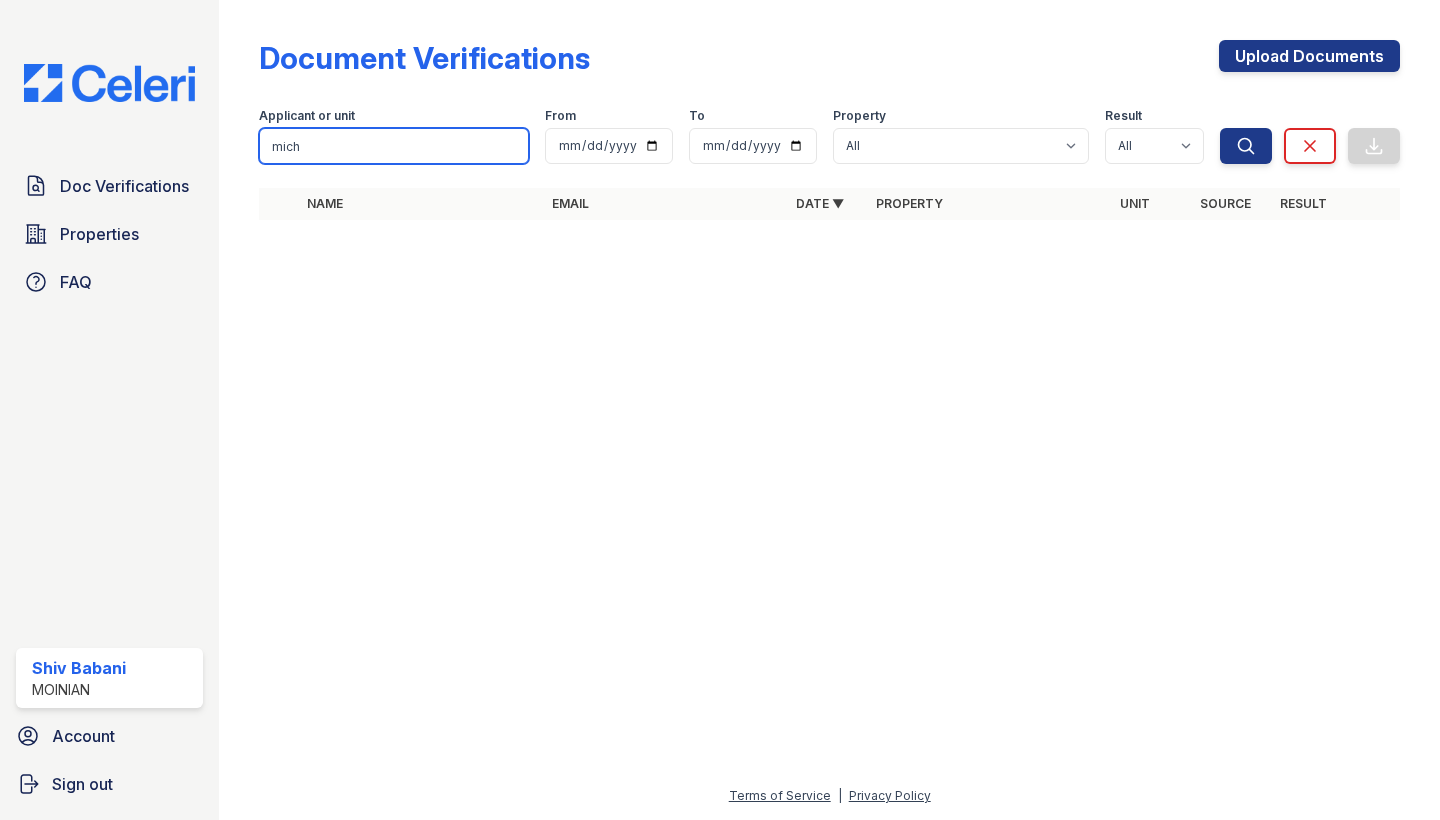 type on "mich" 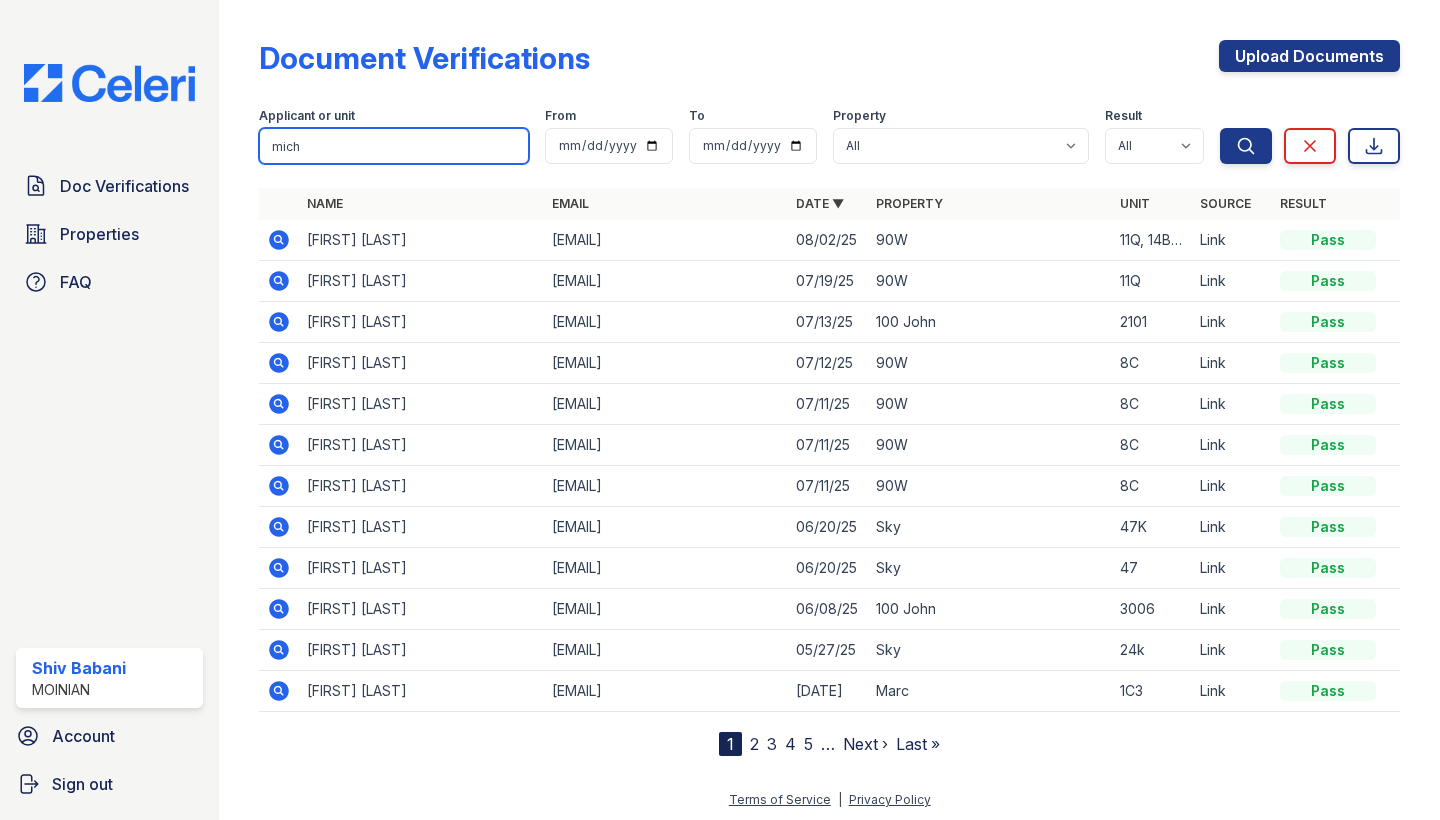 click on "mich" at bounding box center [394, 146] 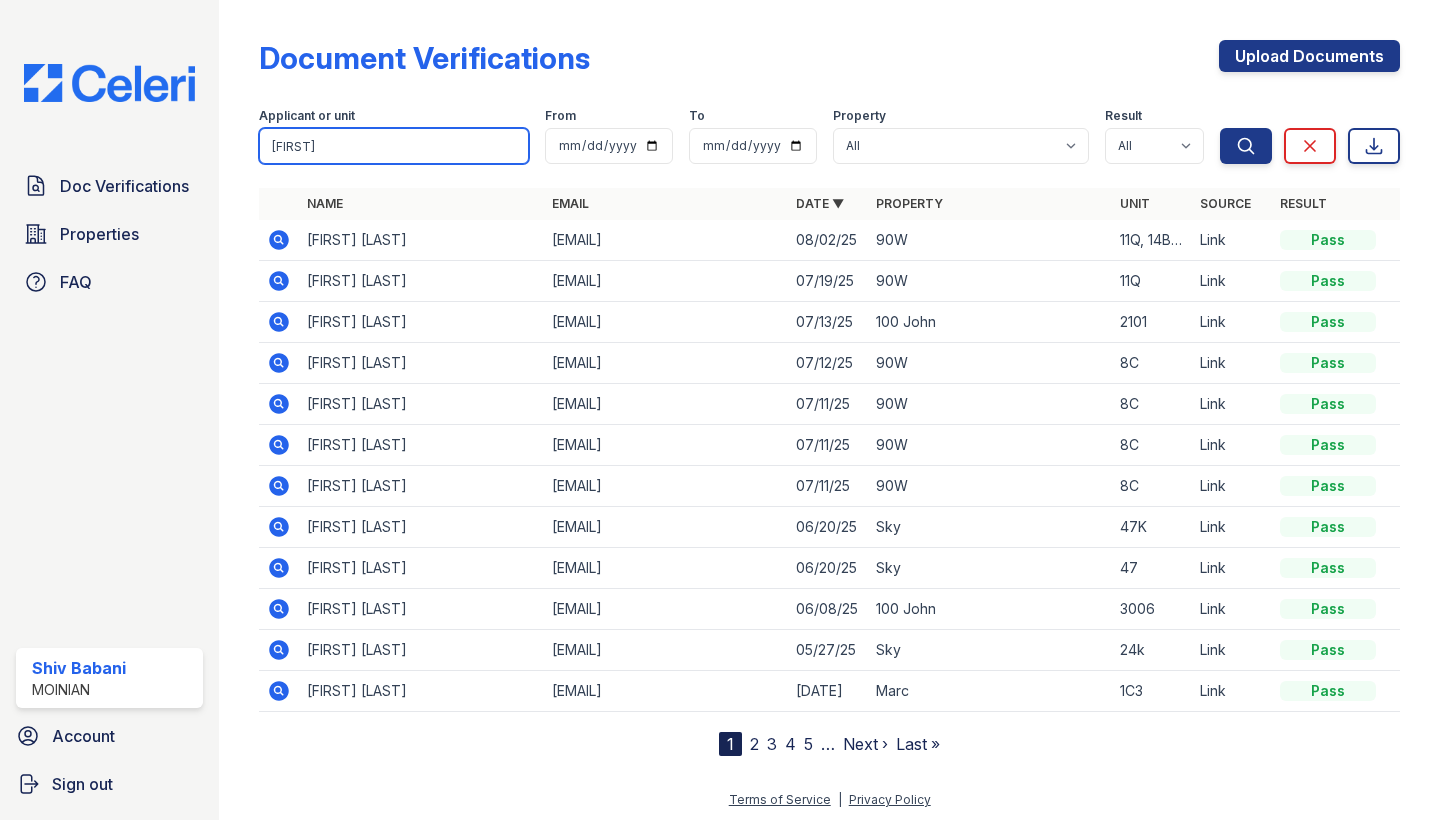 type on "paolo" 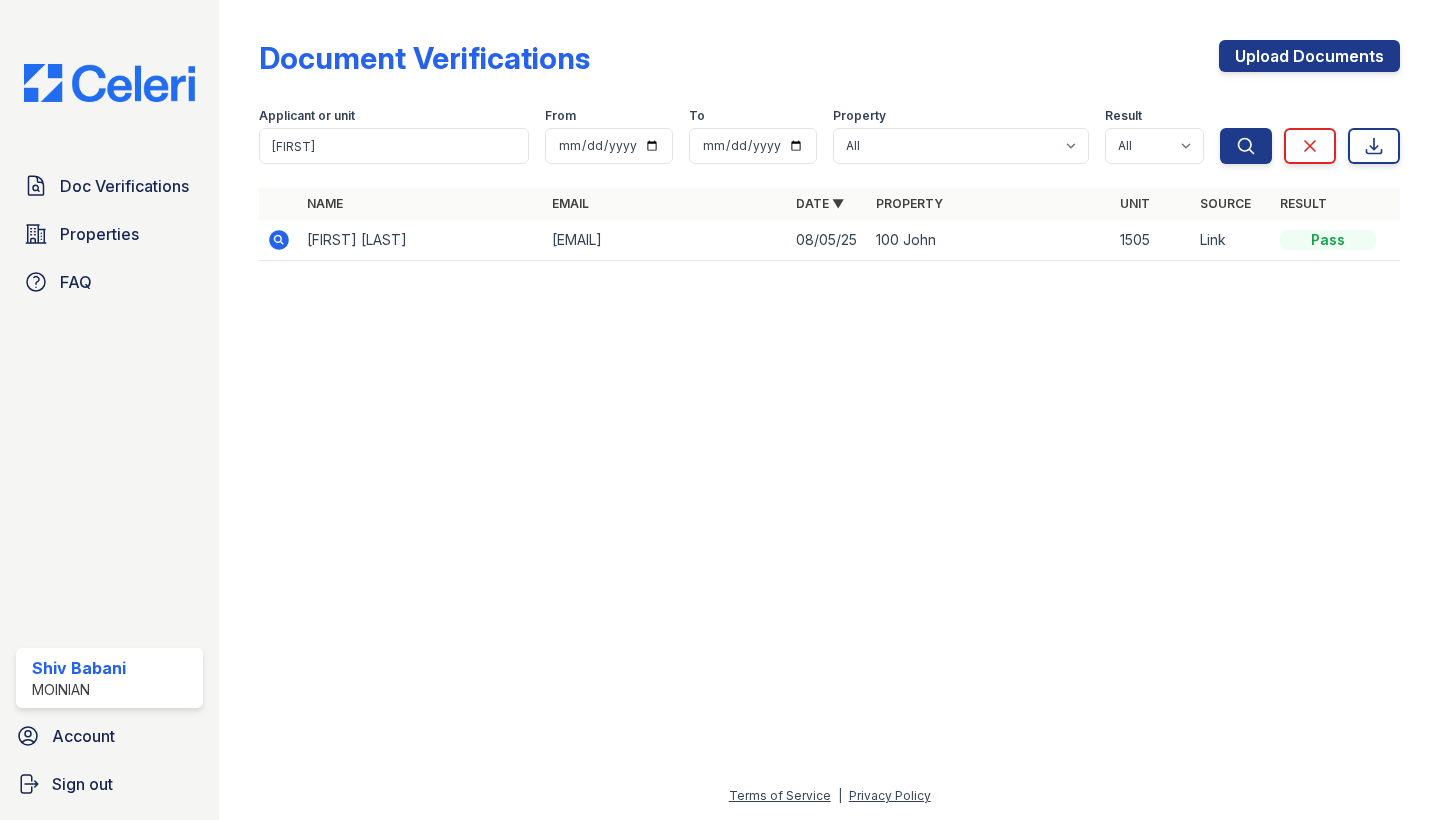 click 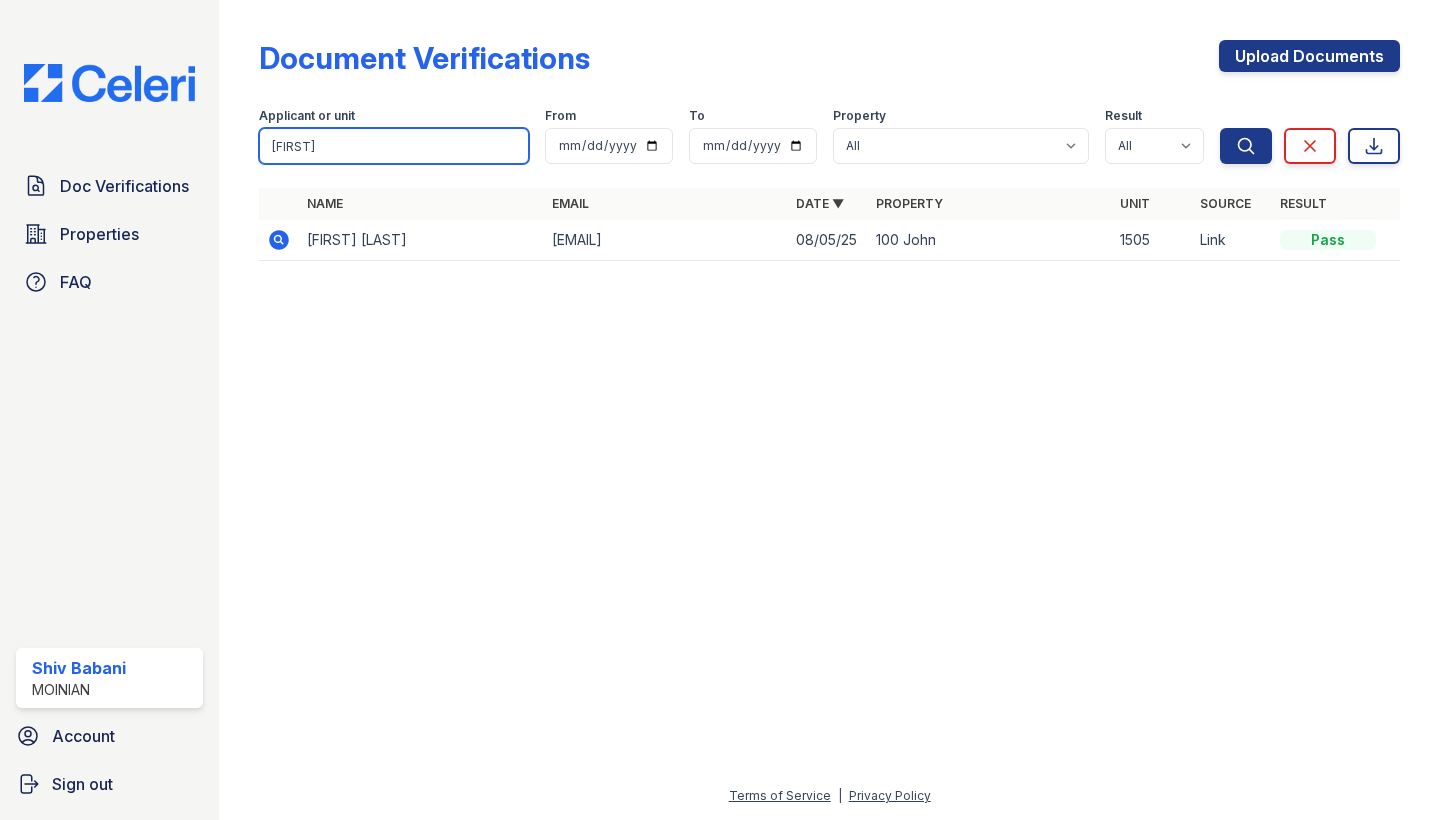 click on "paolo" at bounding box center [394, 146] 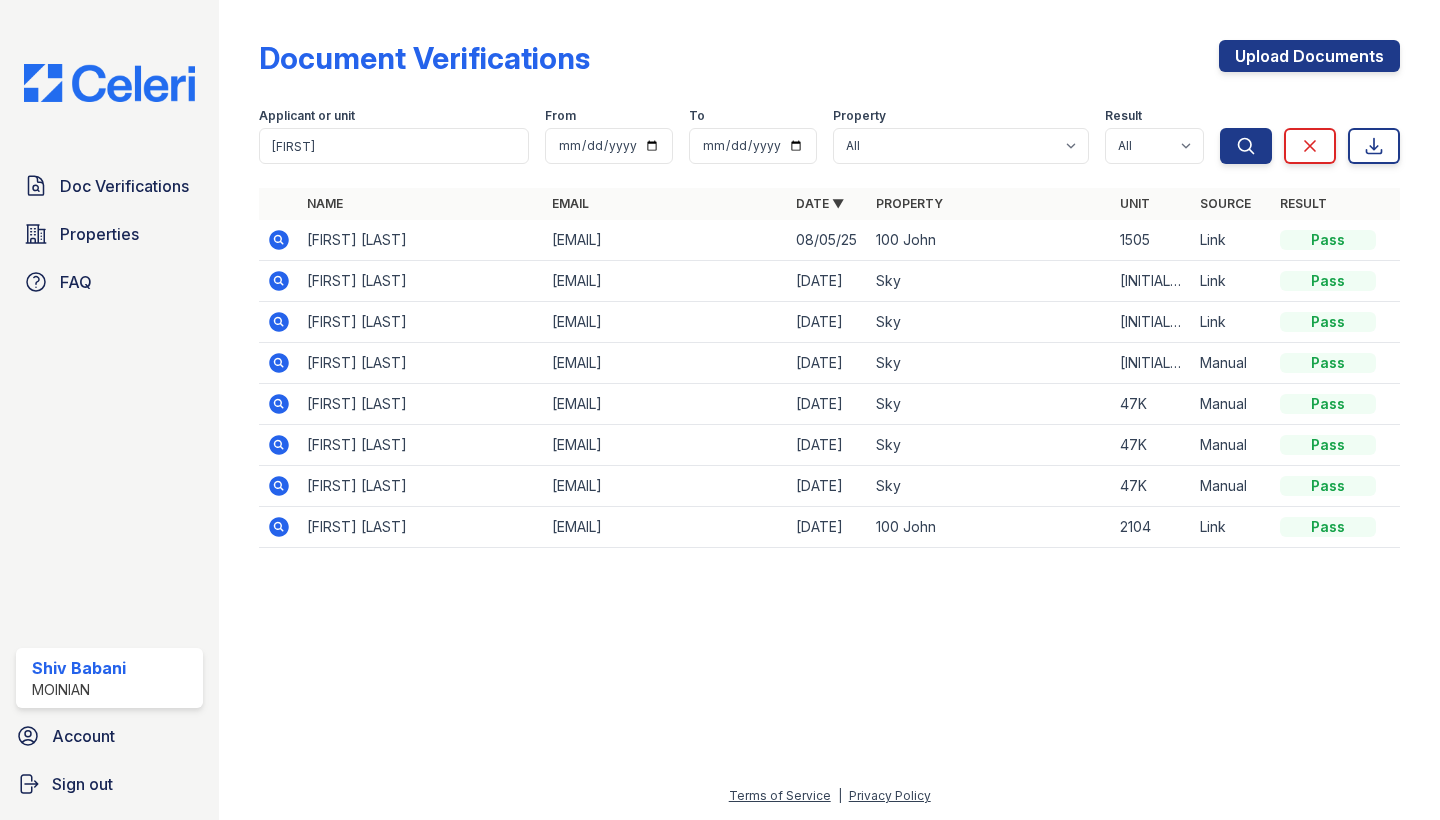 click 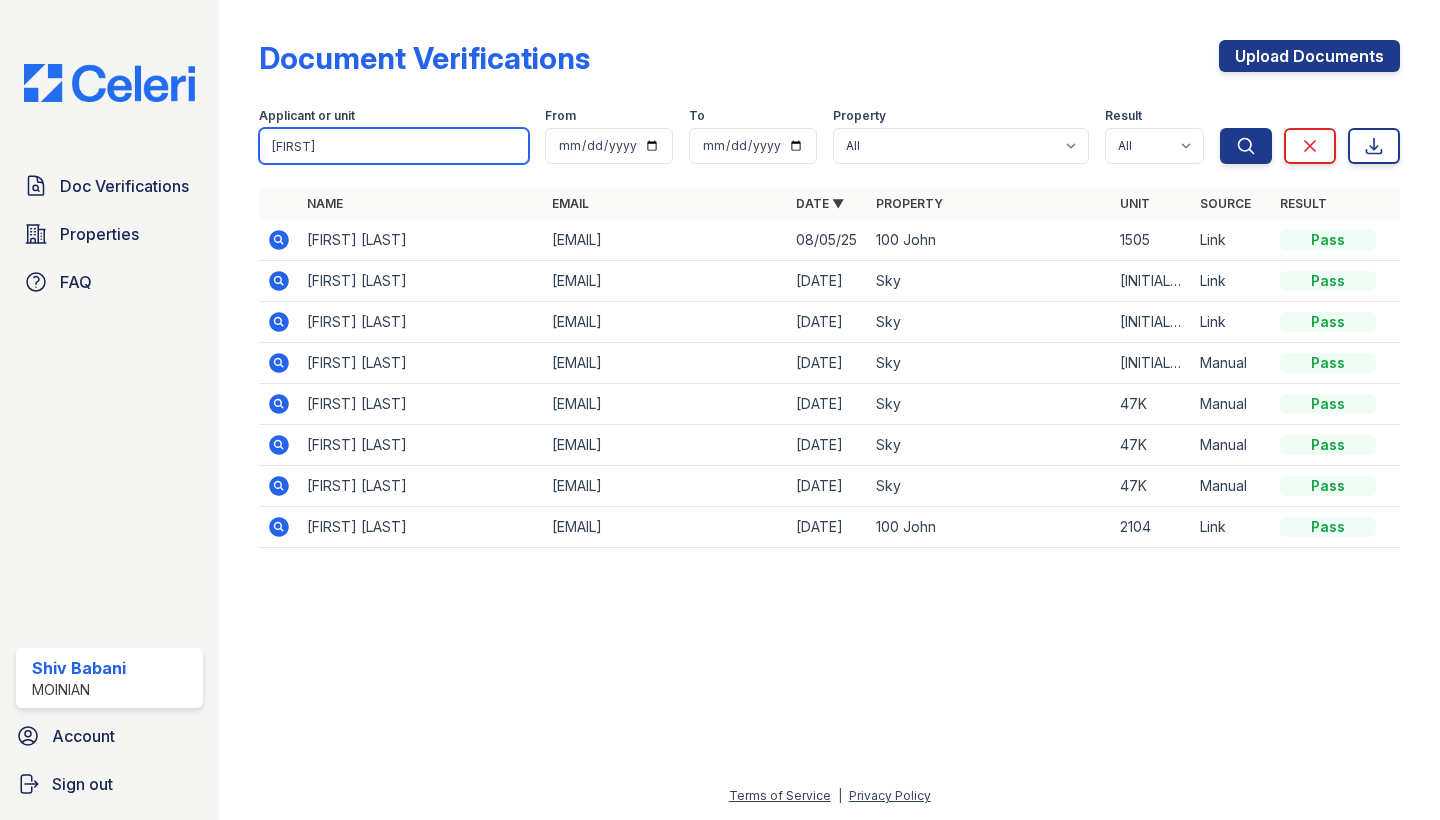click on "allen" at bounding box center [394, 146] 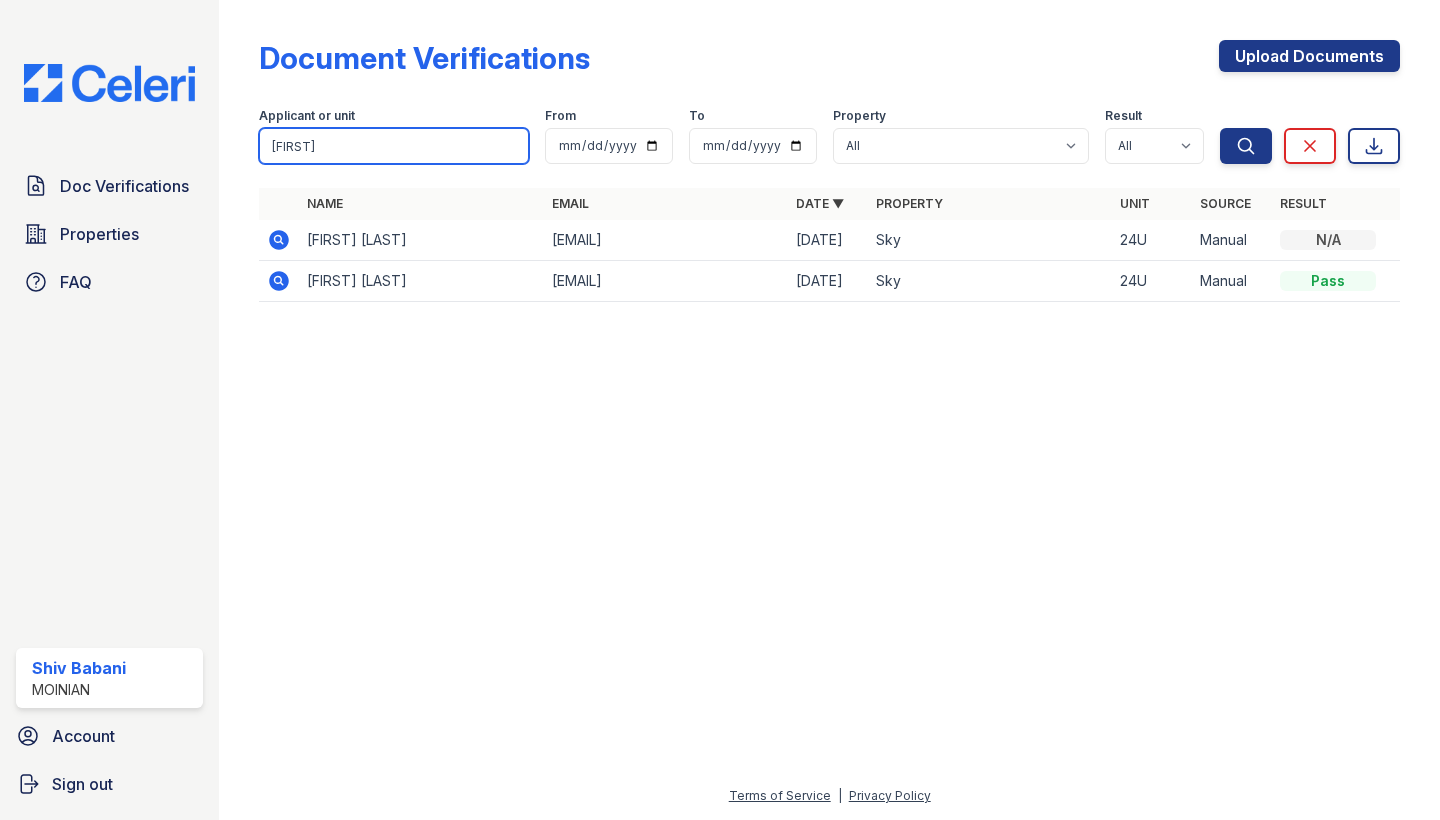 click on "marcello" at bounding box center [394, 146] 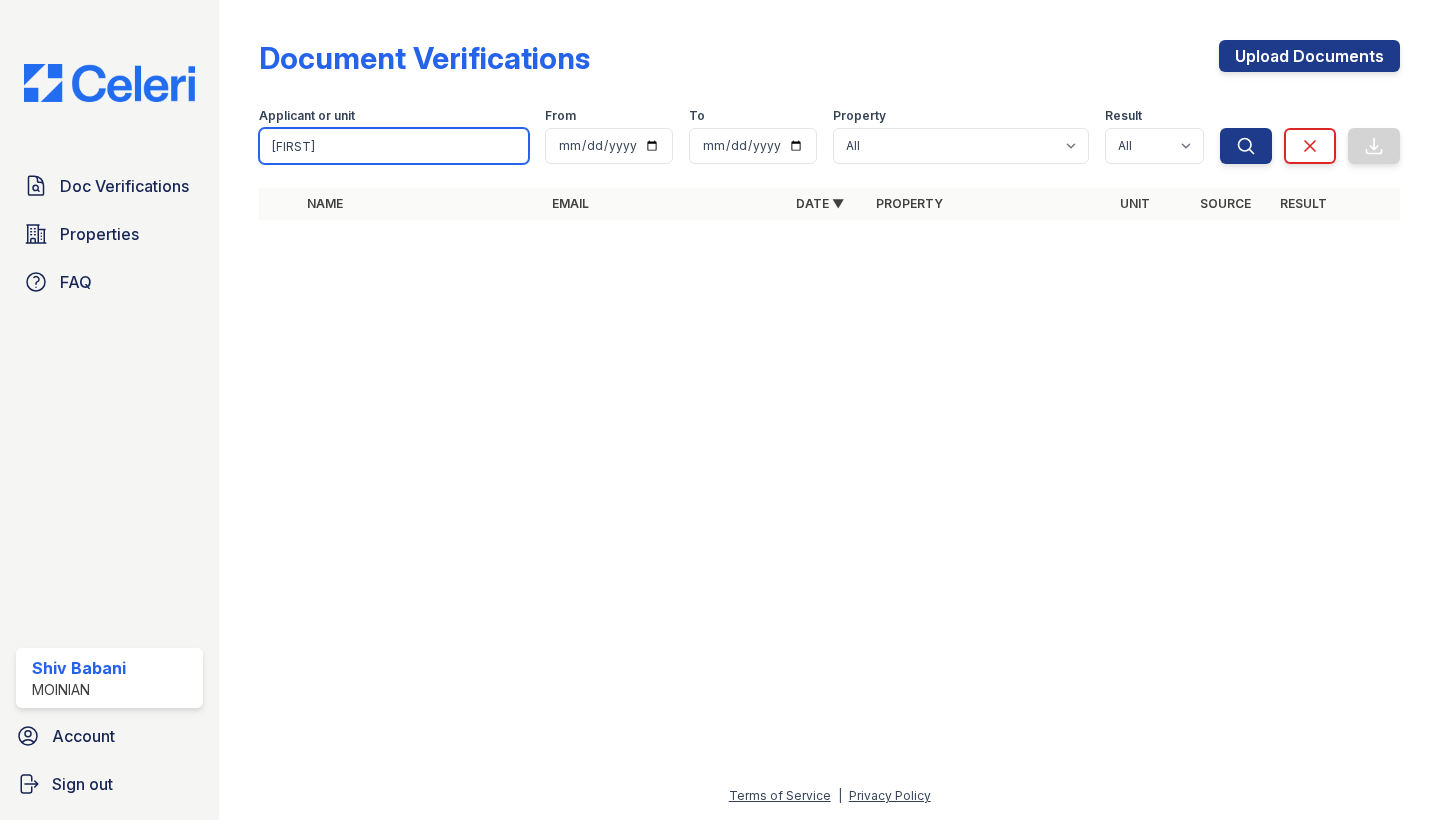 click on "marcelo" at bounding box center [394, 146] 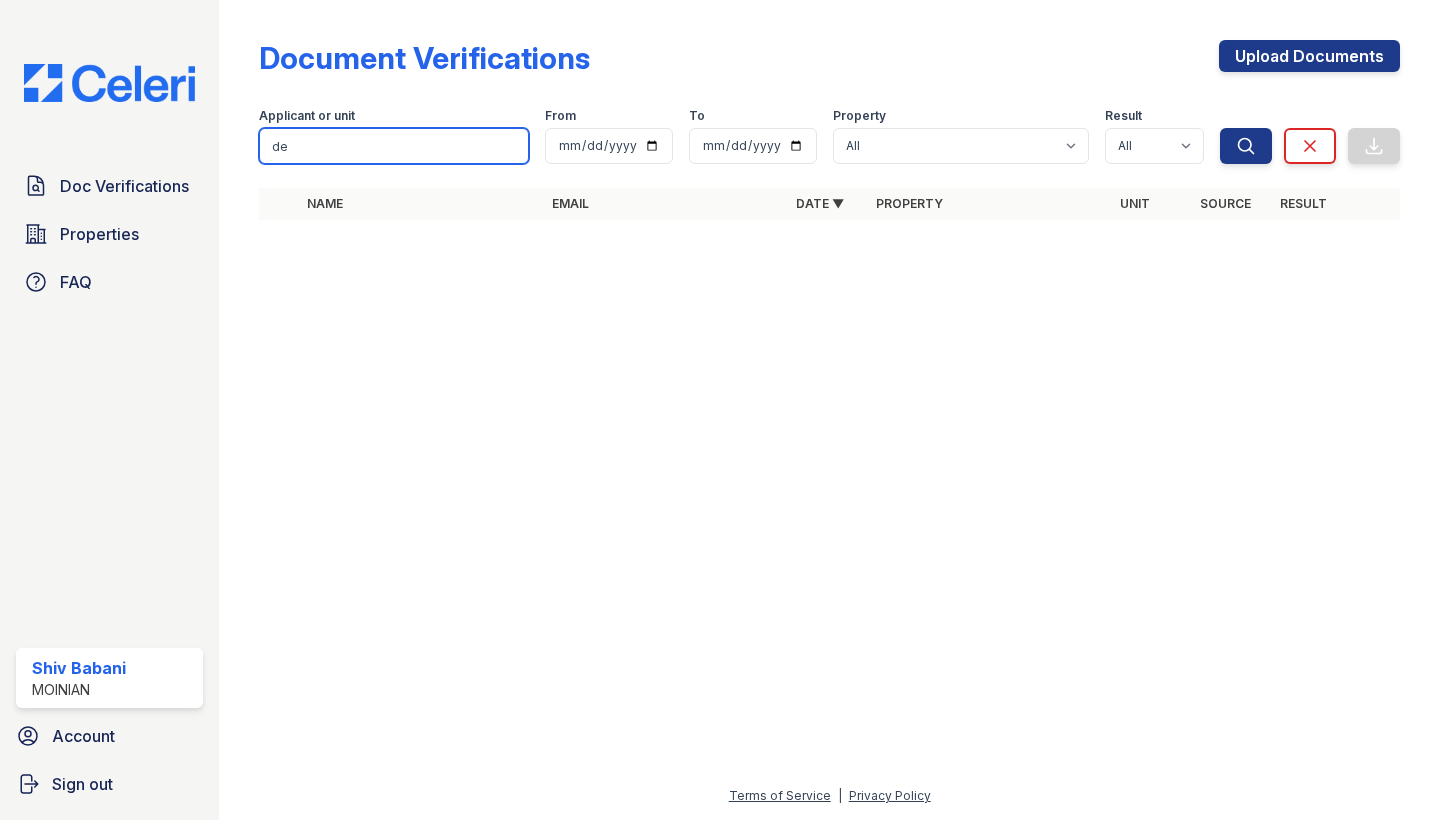 type on "de" 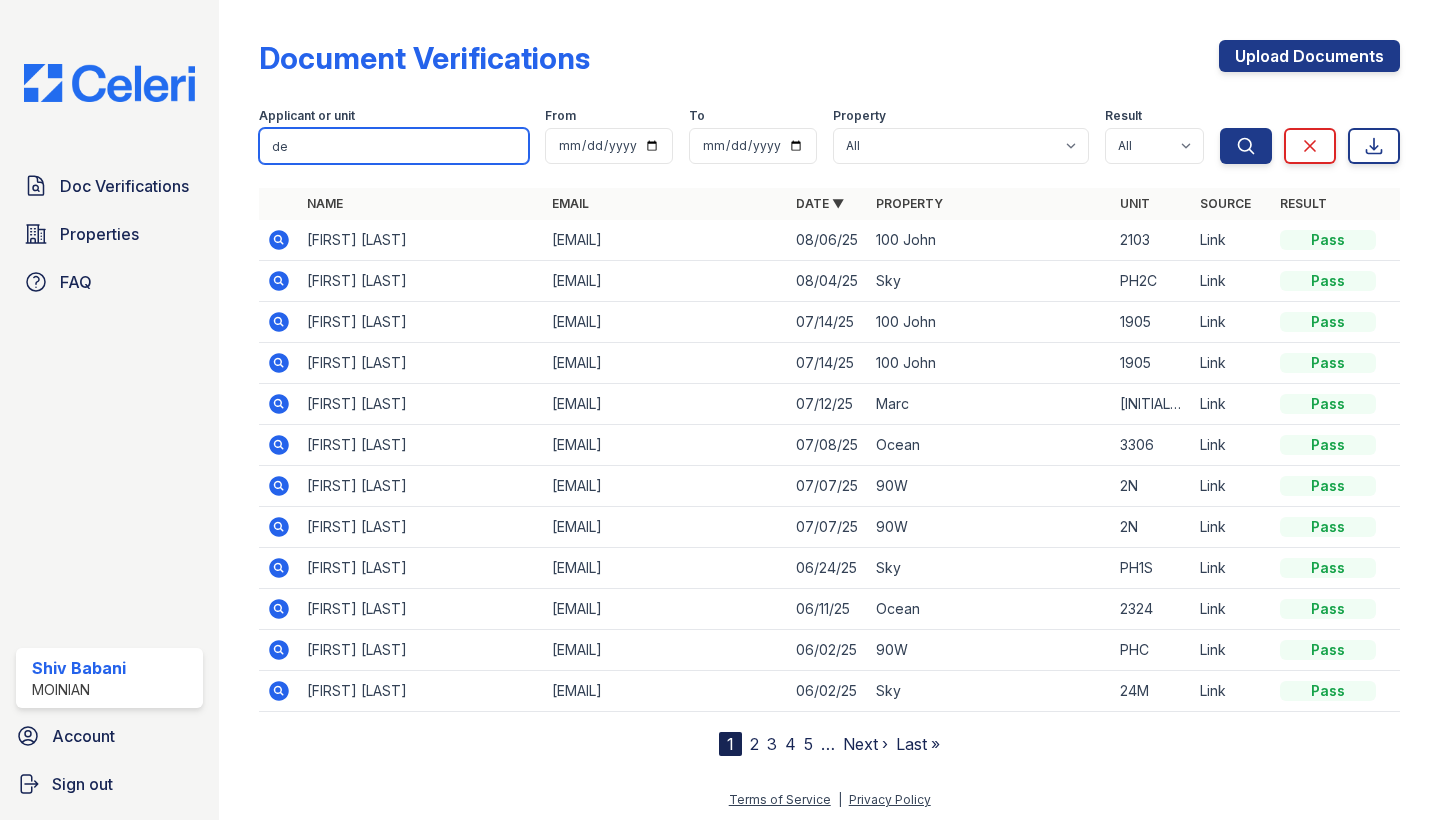 click on "de" at bounding box center [394, 146] 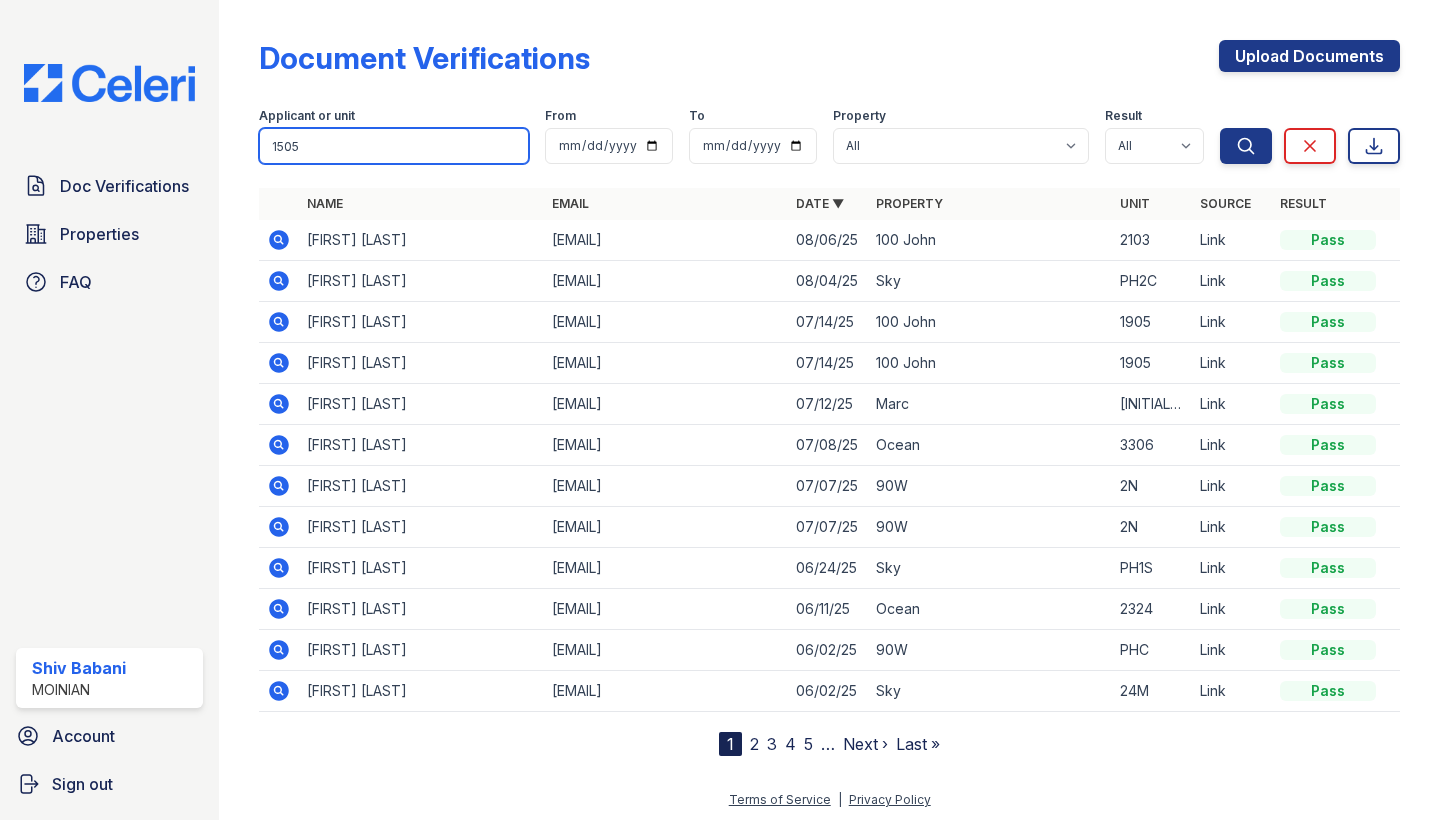 type on "1505" 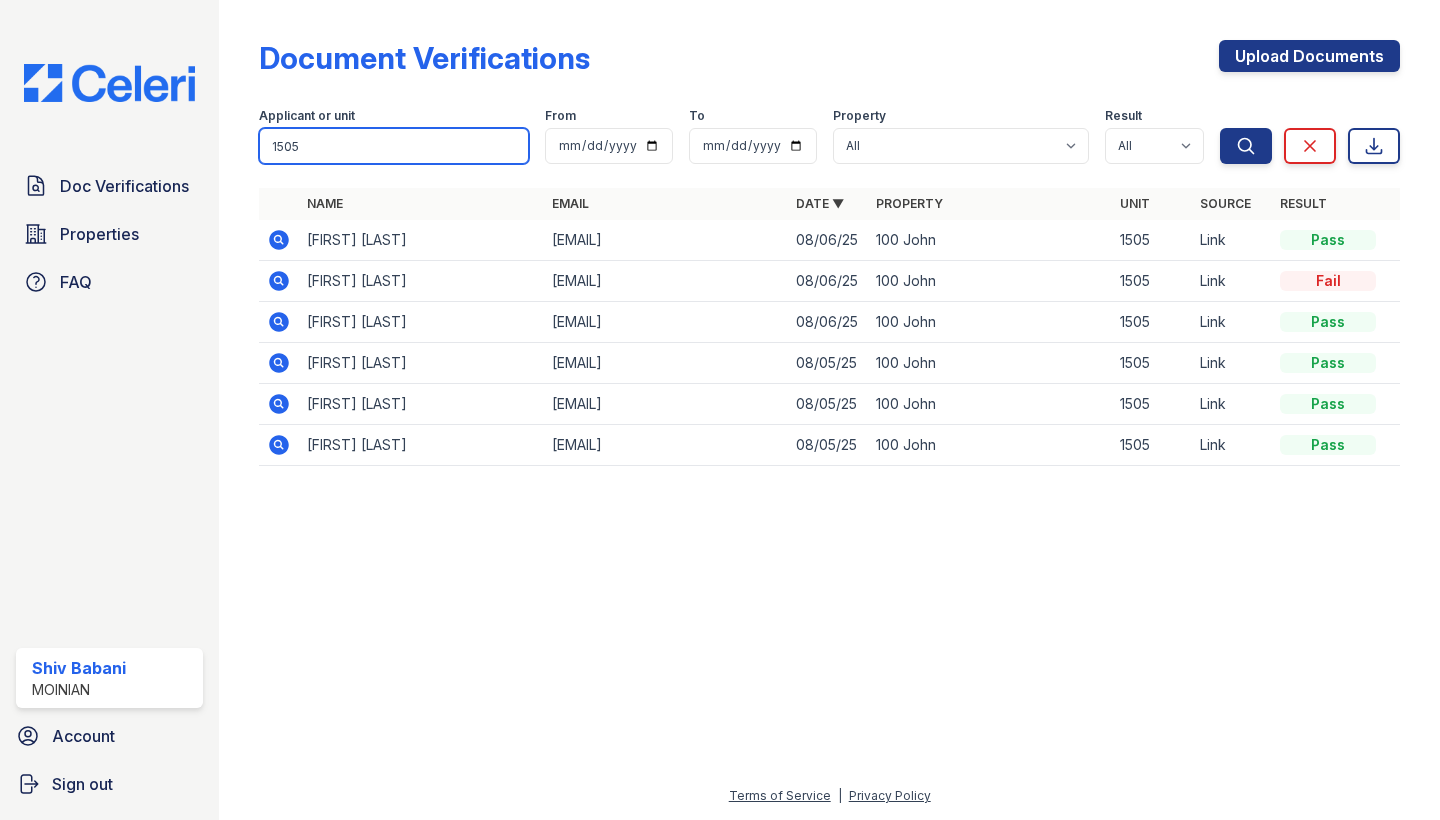 click on "1505" at bounding box center [394, 146] 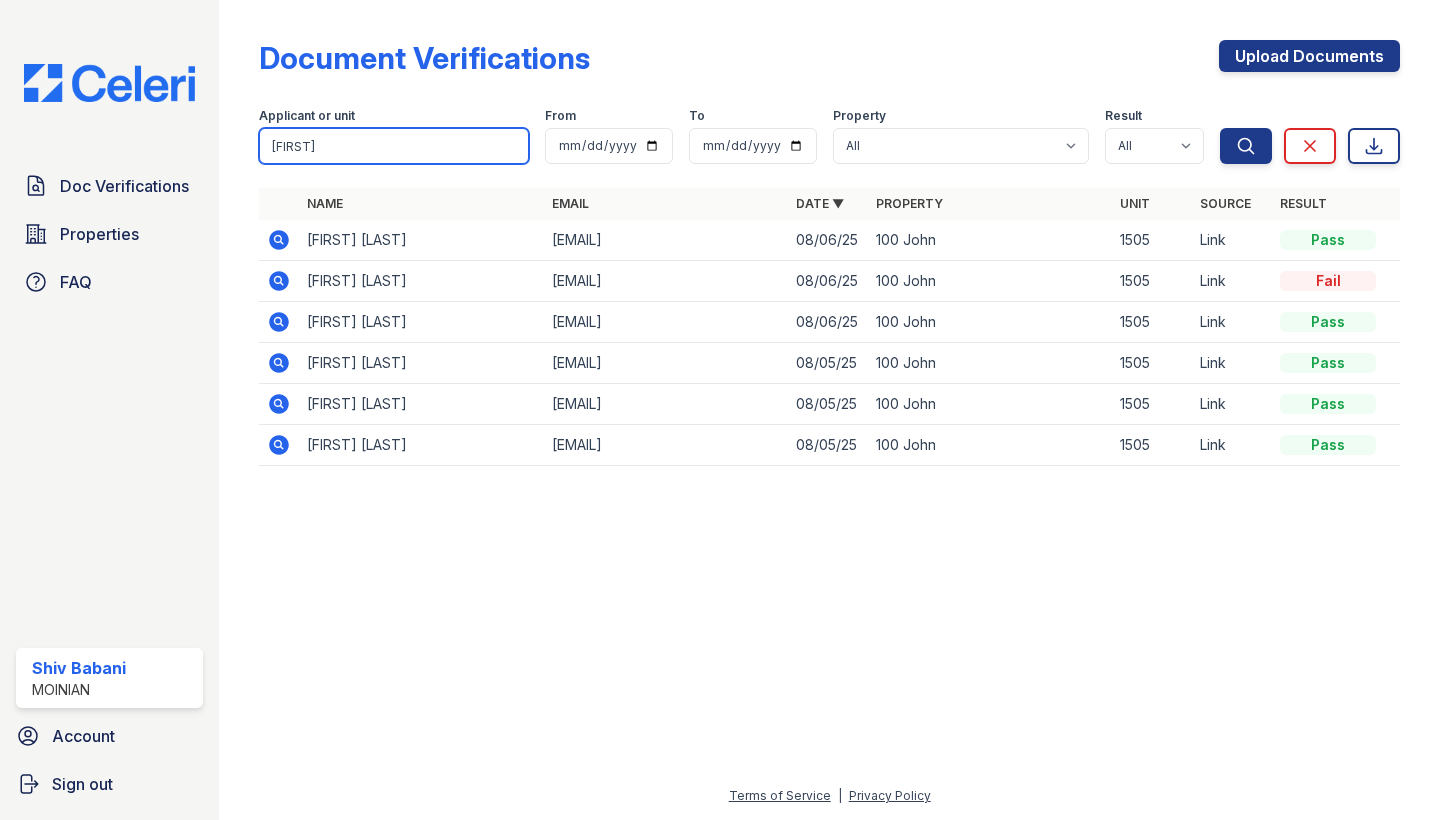 type on "[FIRST]" 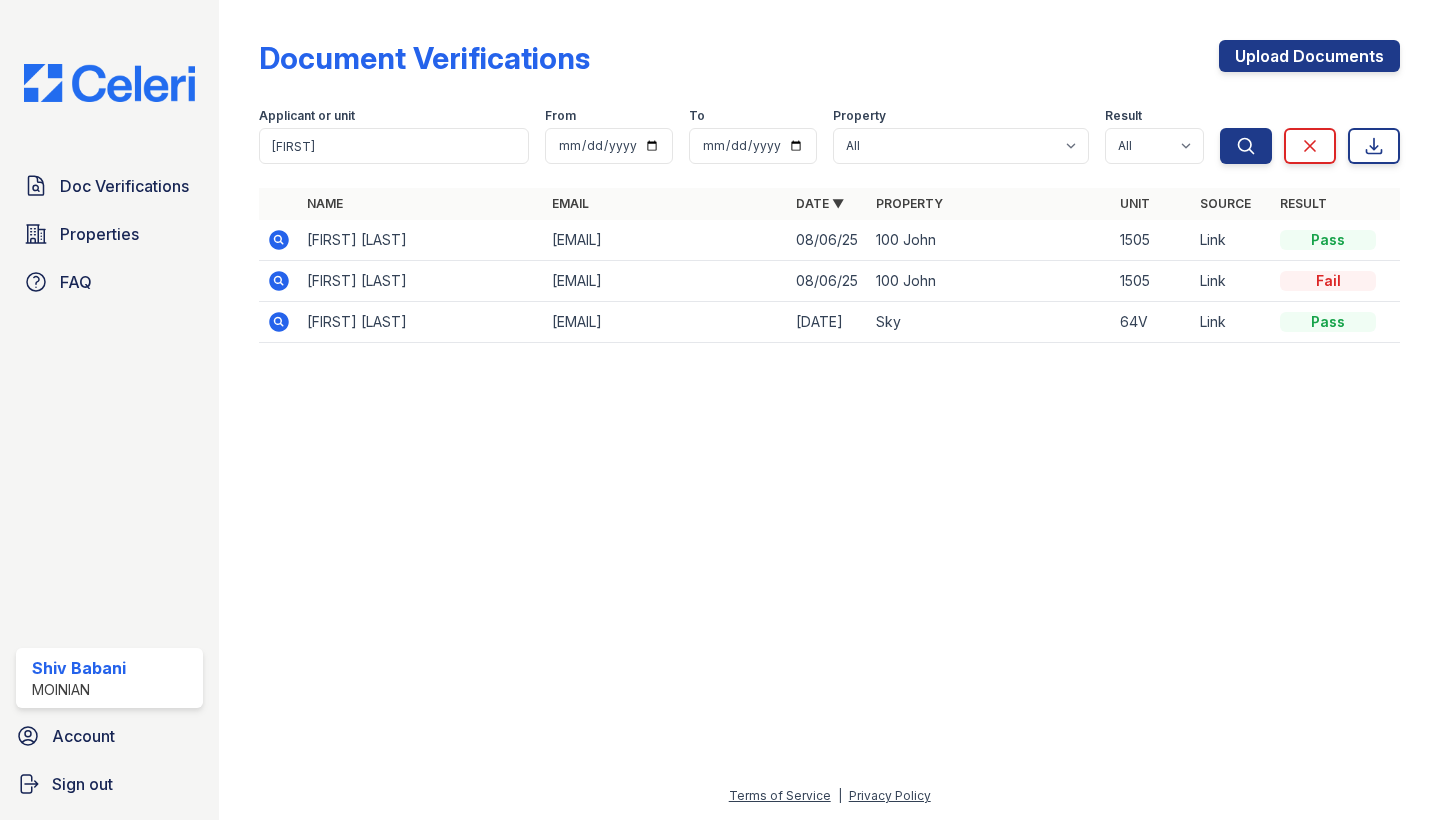 click 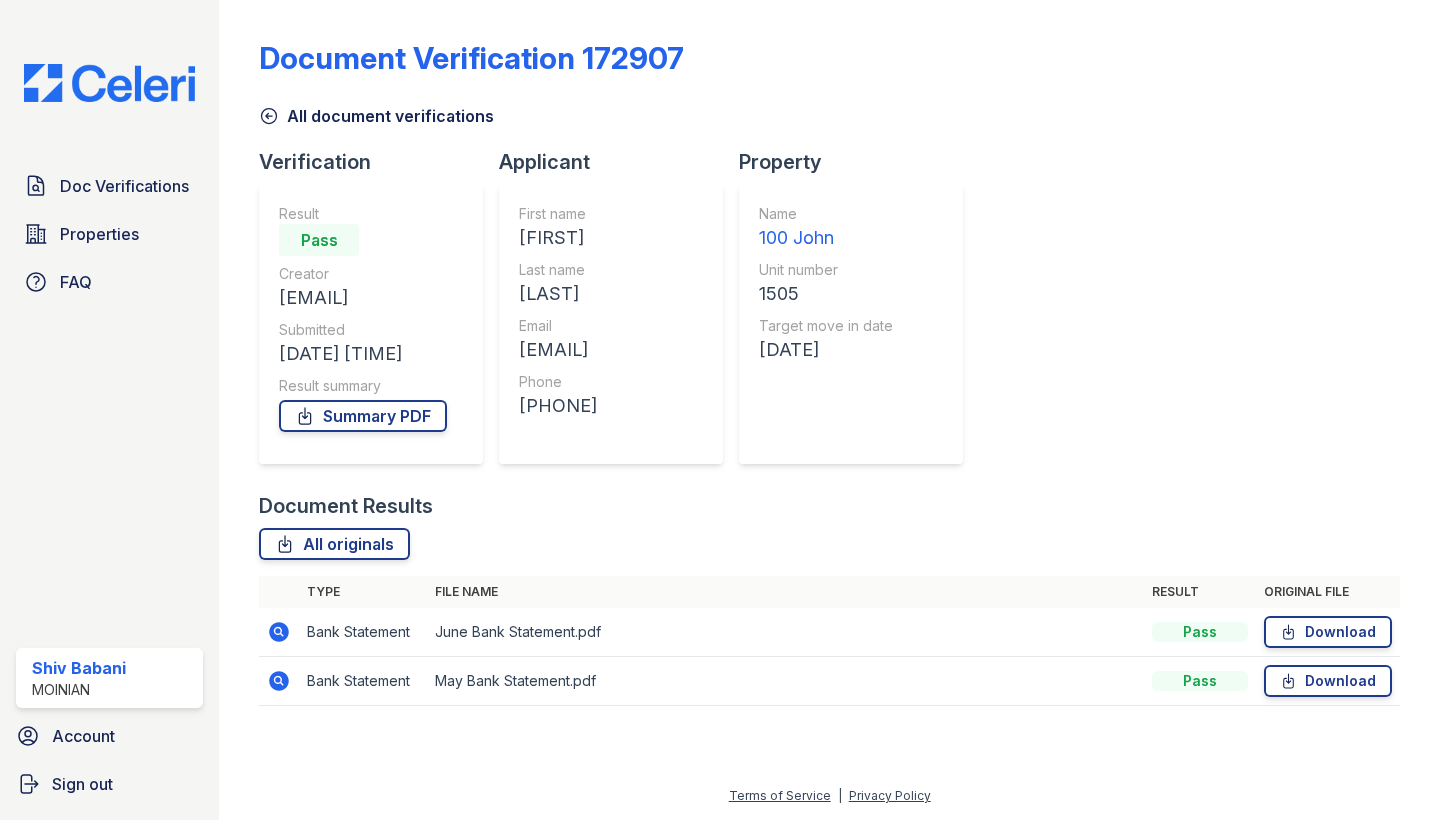 scroll, scrollTop: 2, scrollLeft: 0, axis: vertical 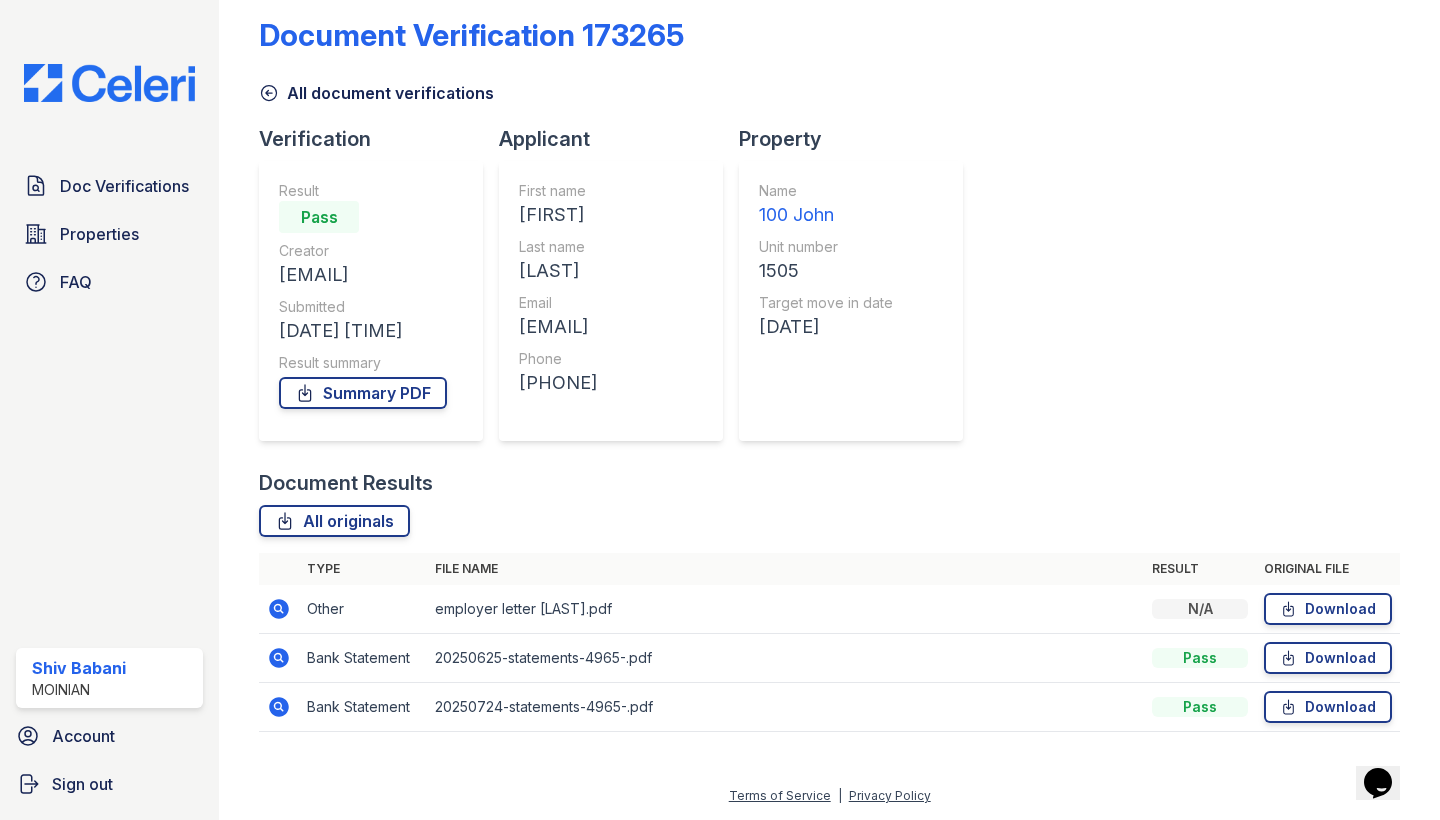 click 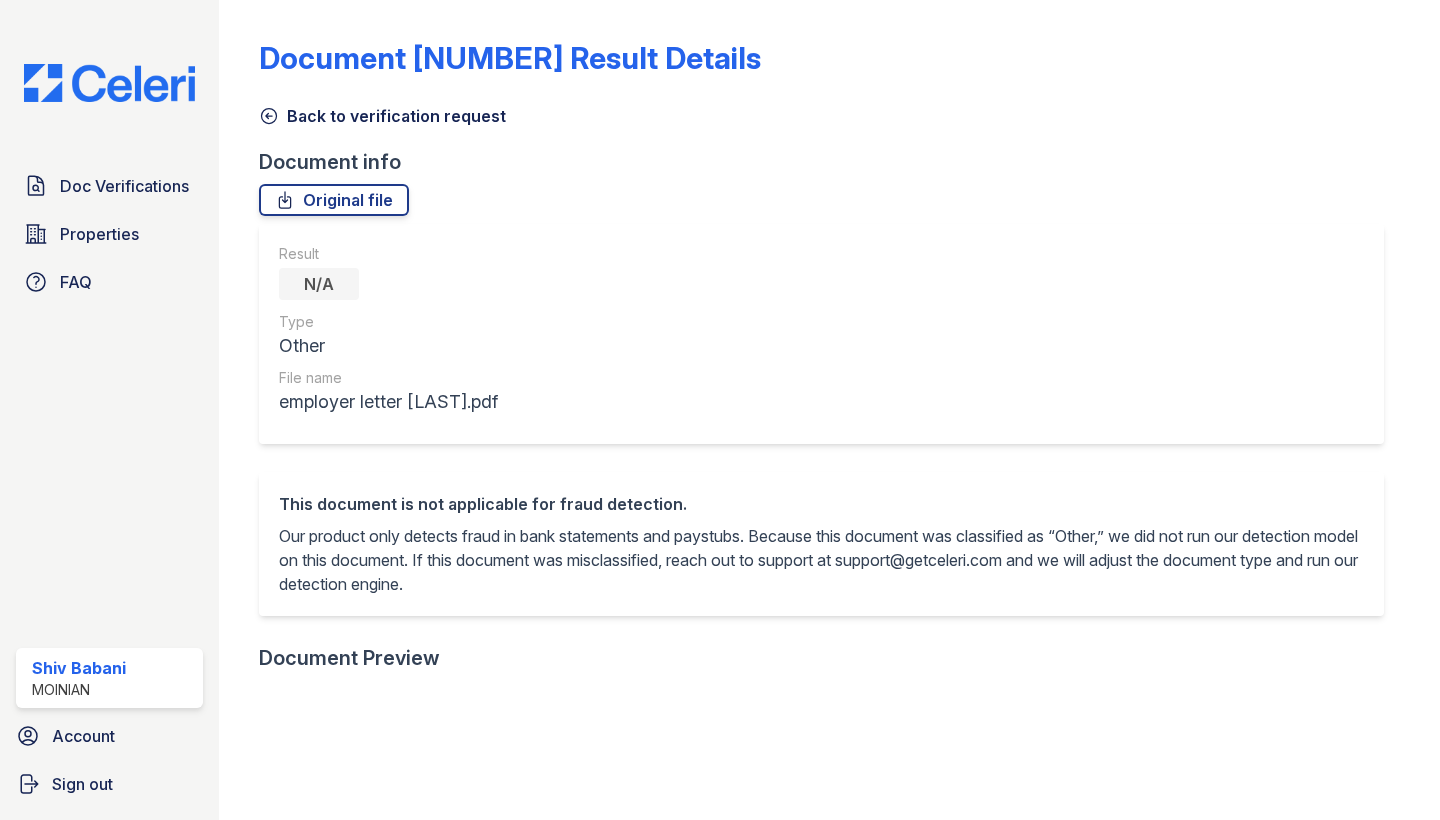 scroll, scrollTop: 0, scrollLeft: 0, axis: both 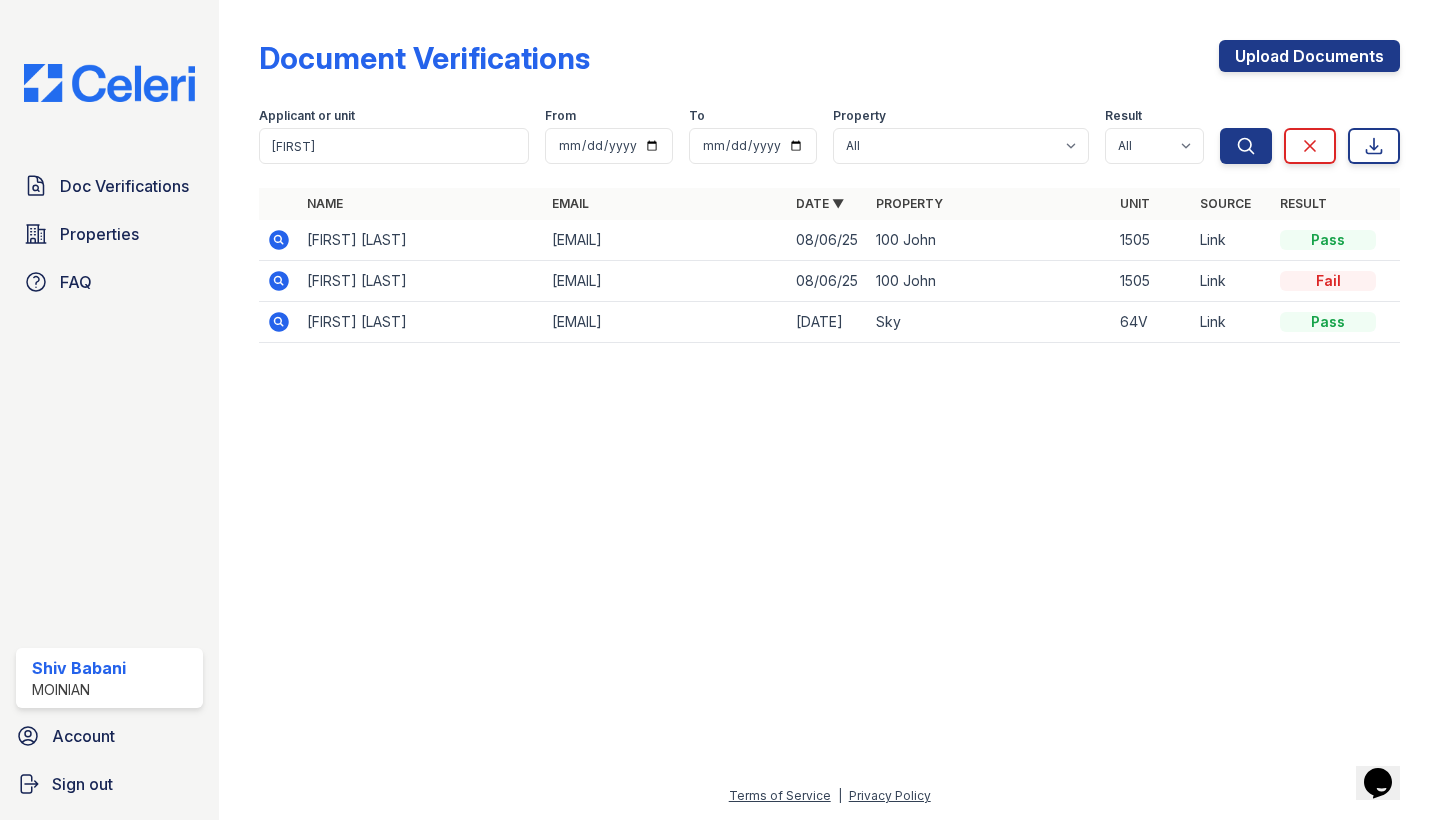 click 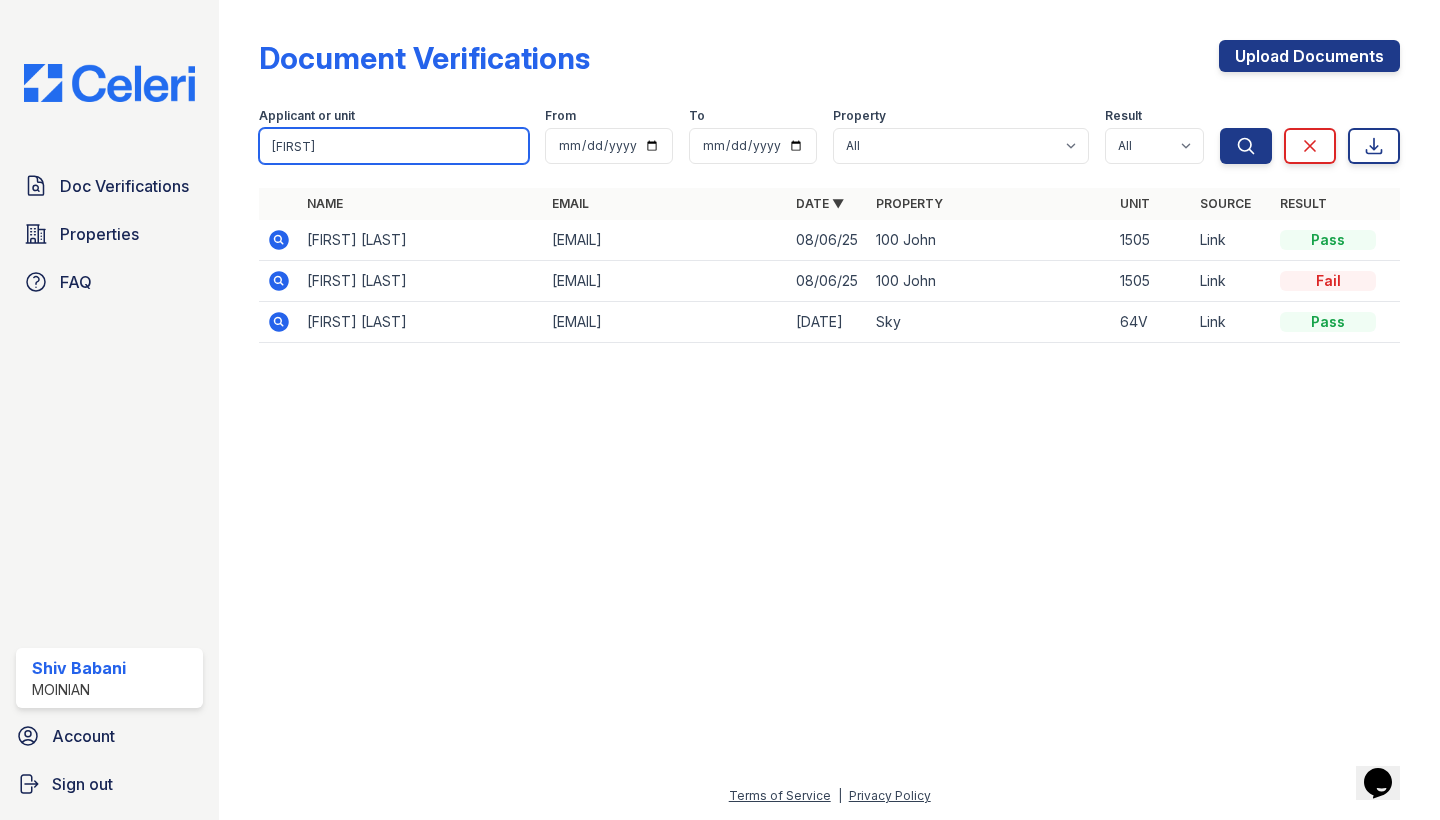 click on "[FIRST]" at bounding box center (394, 146) 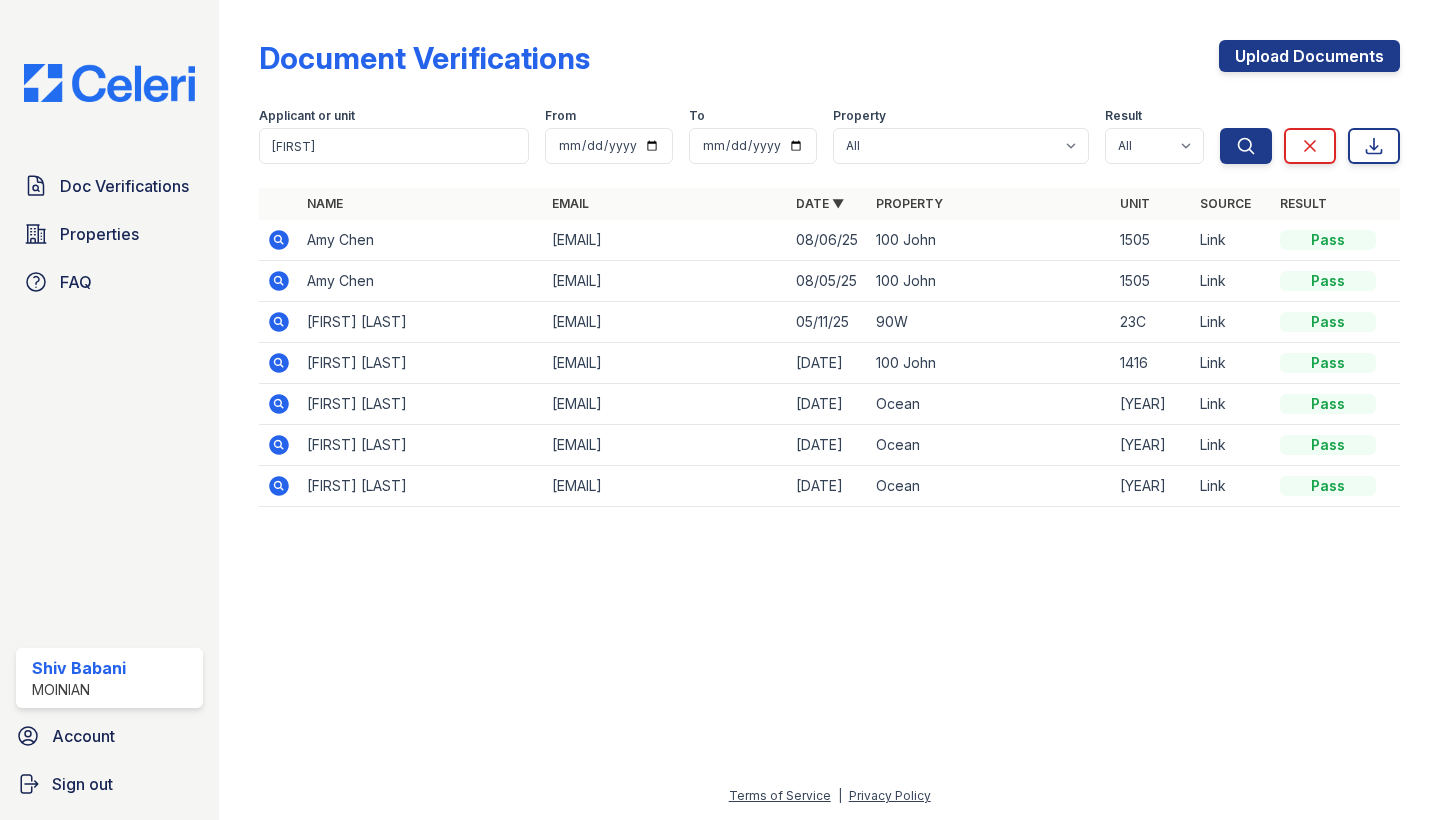 click 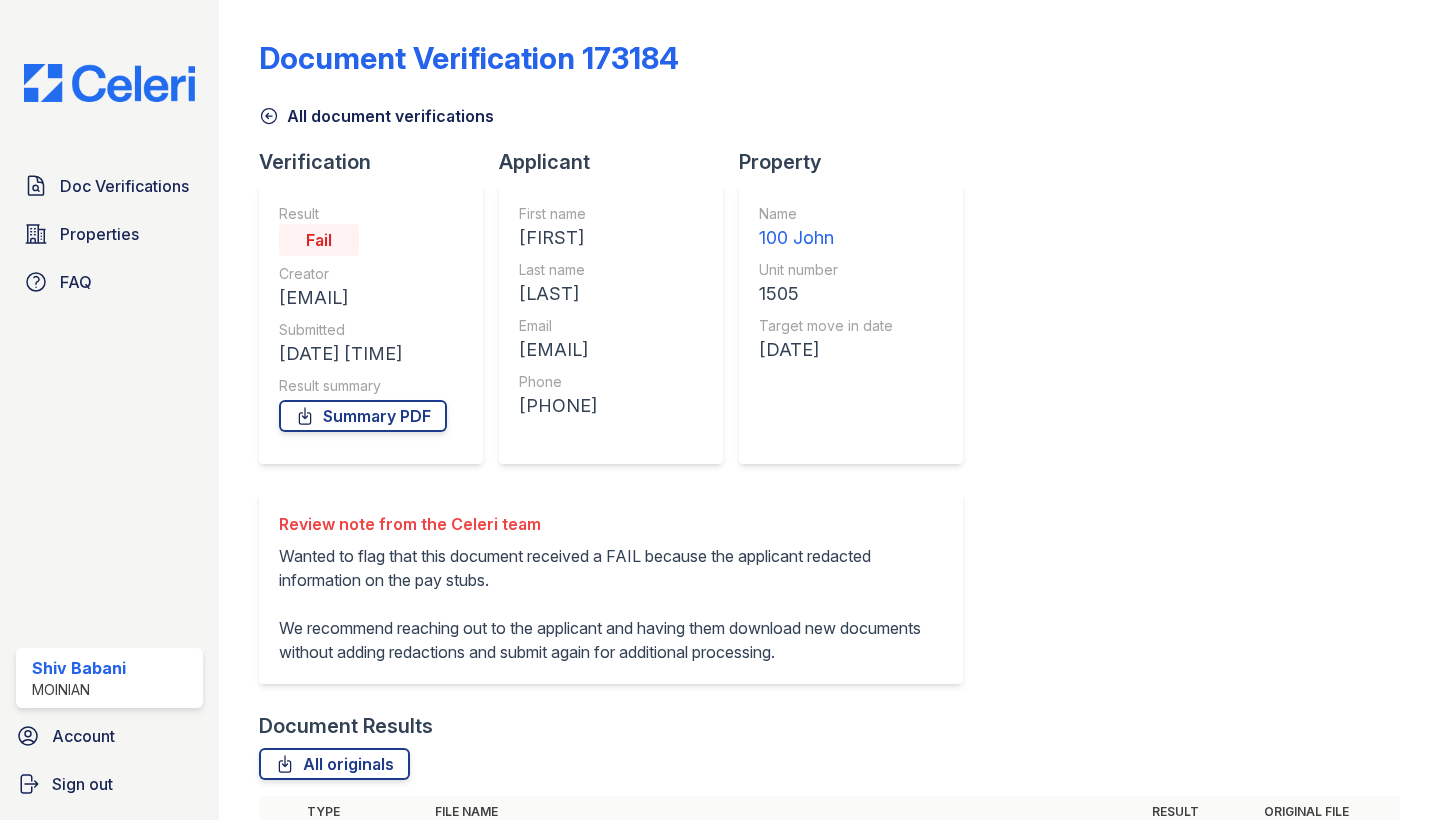 scroll, scrollTop: 0, scrollLeft: 0, axis: both 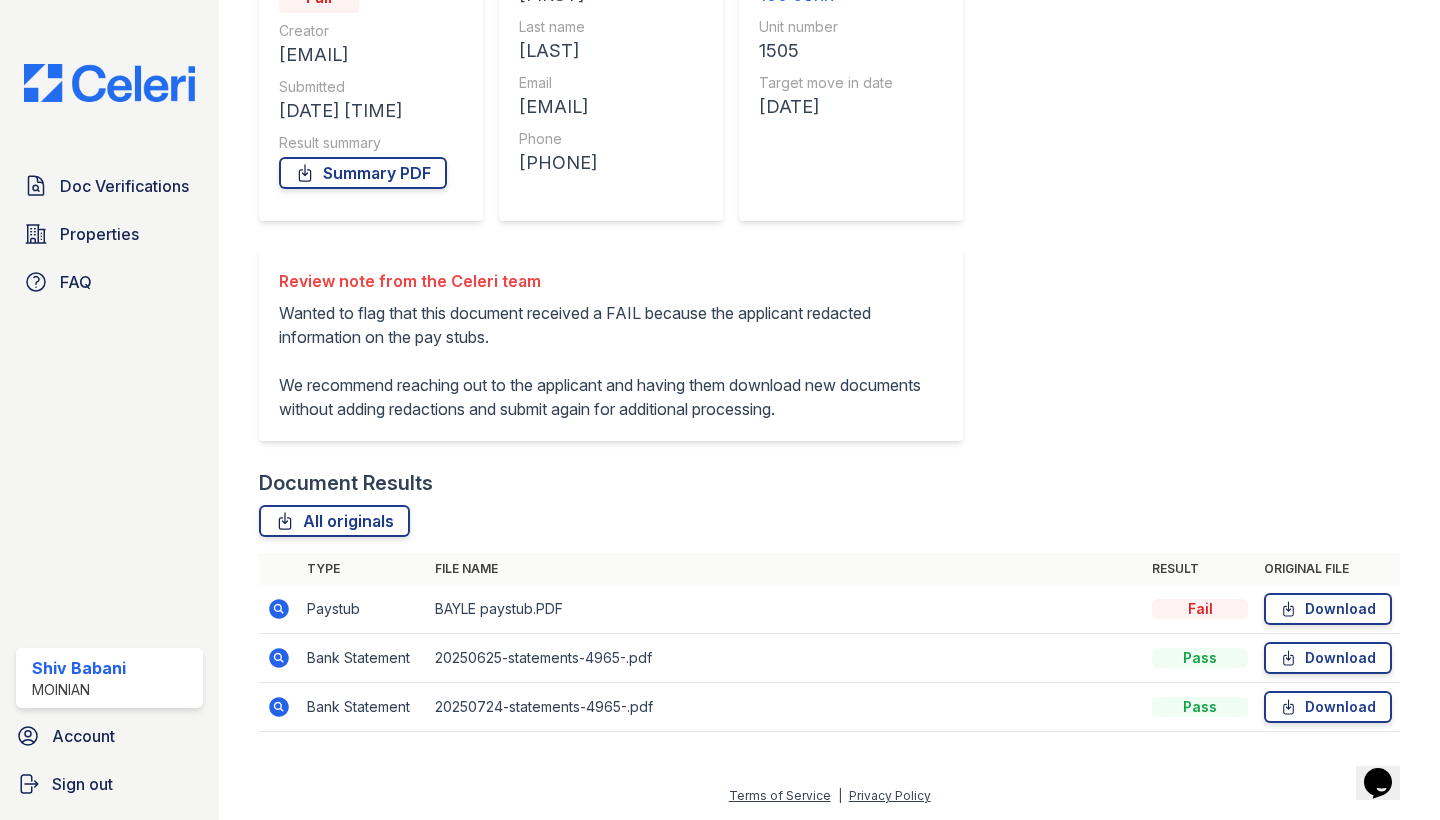 click 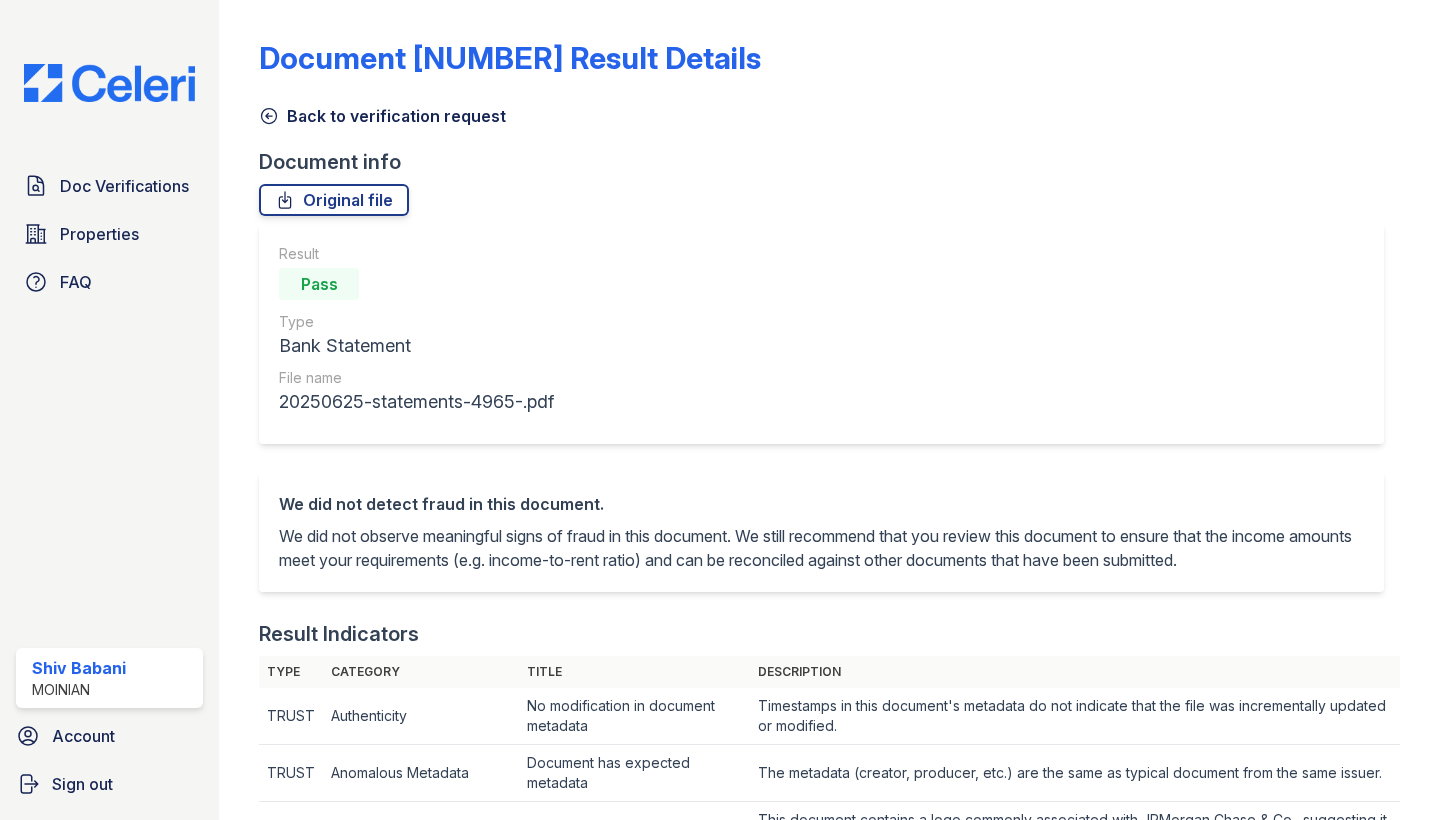 scroll, scrollTop: 0, scrollLeft: 0, axis: both 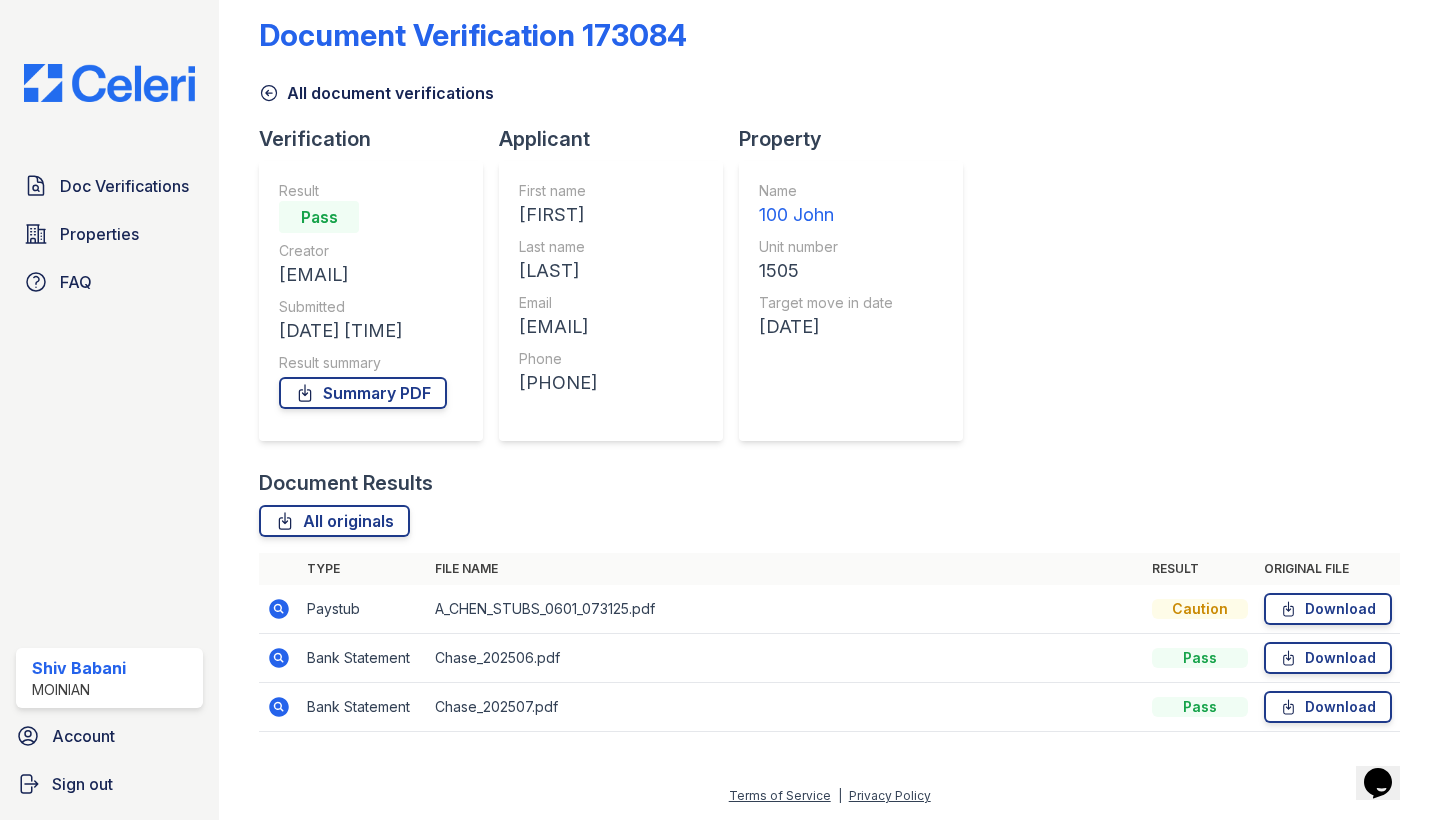 click at bounding box center [279, 609] 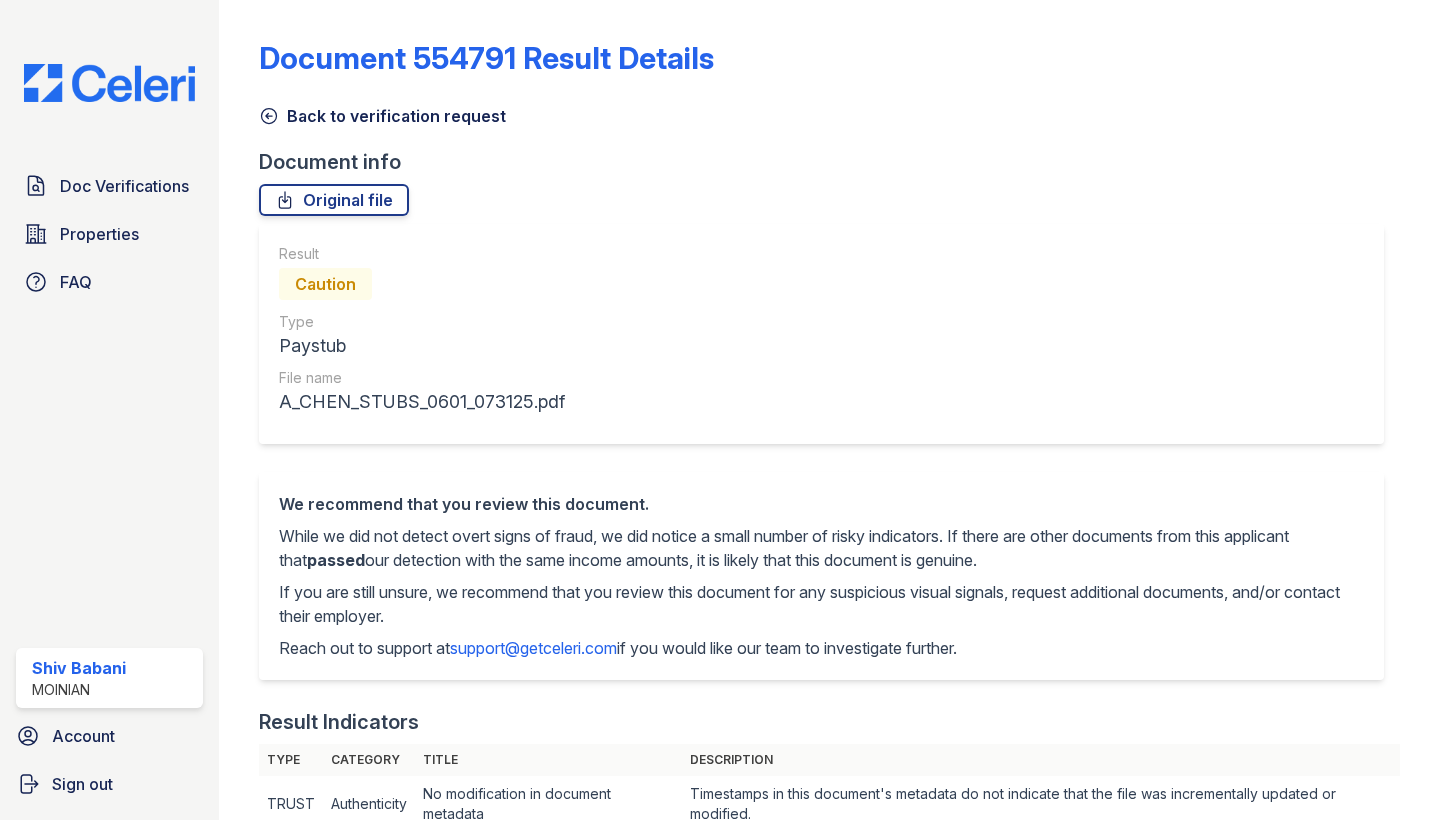 scroll, scrollTop: 0, scrollLeft: 0, axis: both 